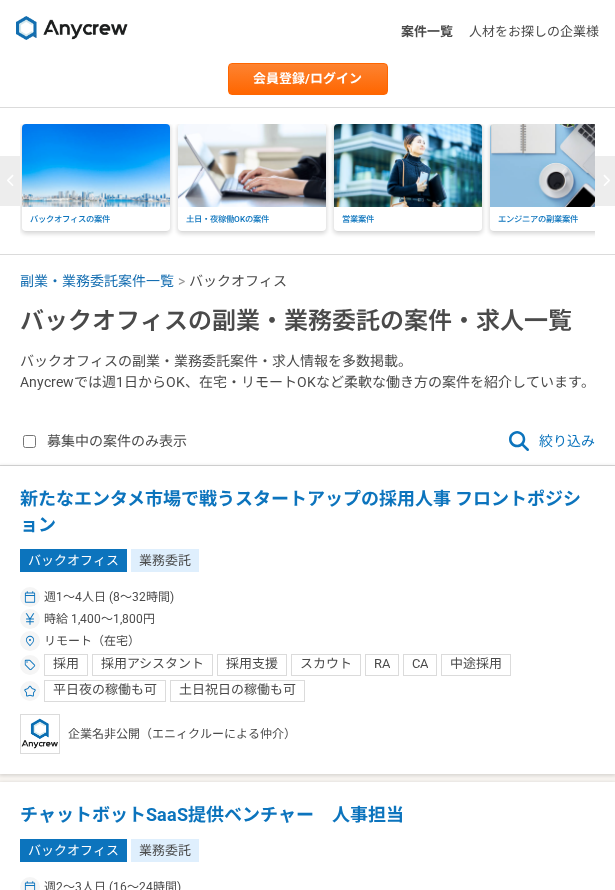 scroll, scrollTop: 0, scrollLeft: 0, axis: both 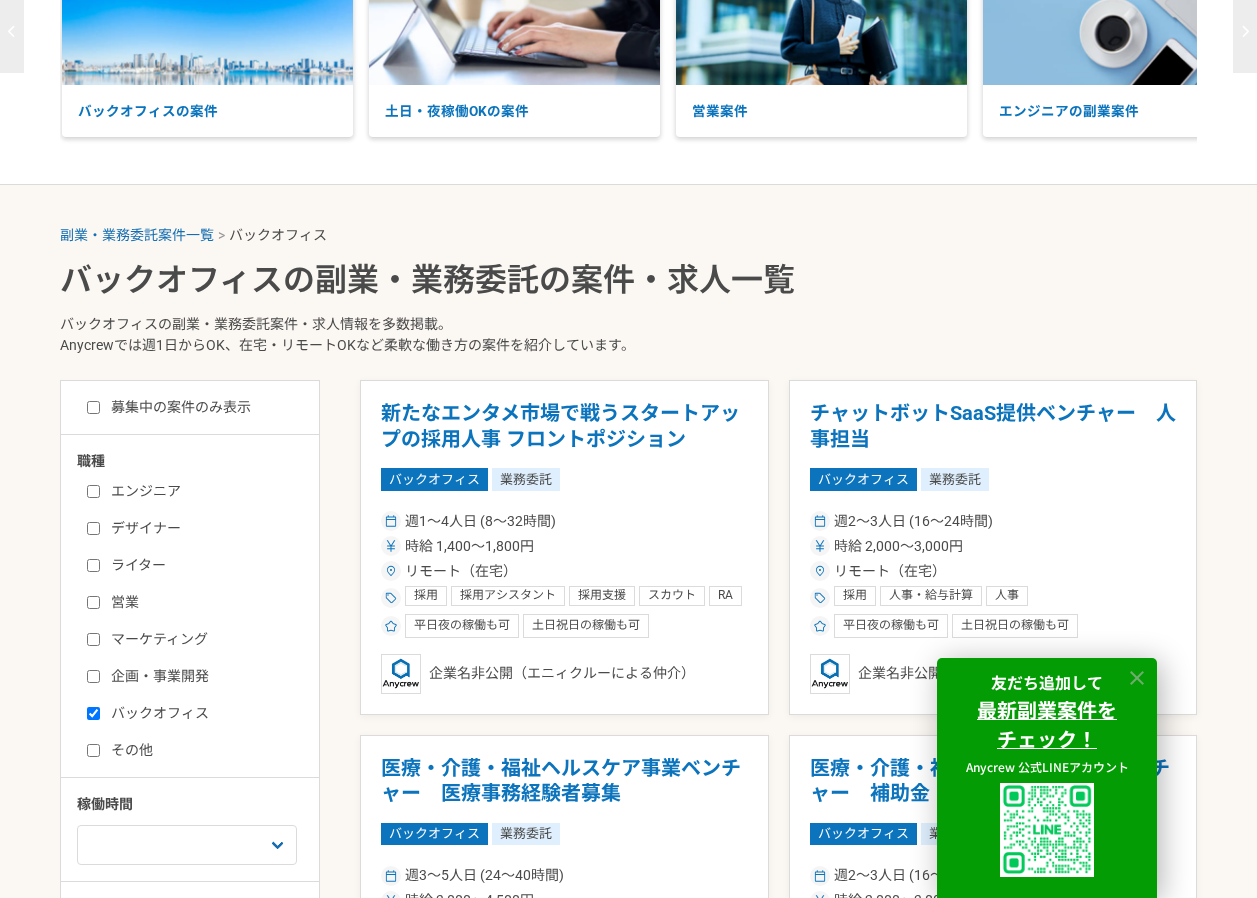 click 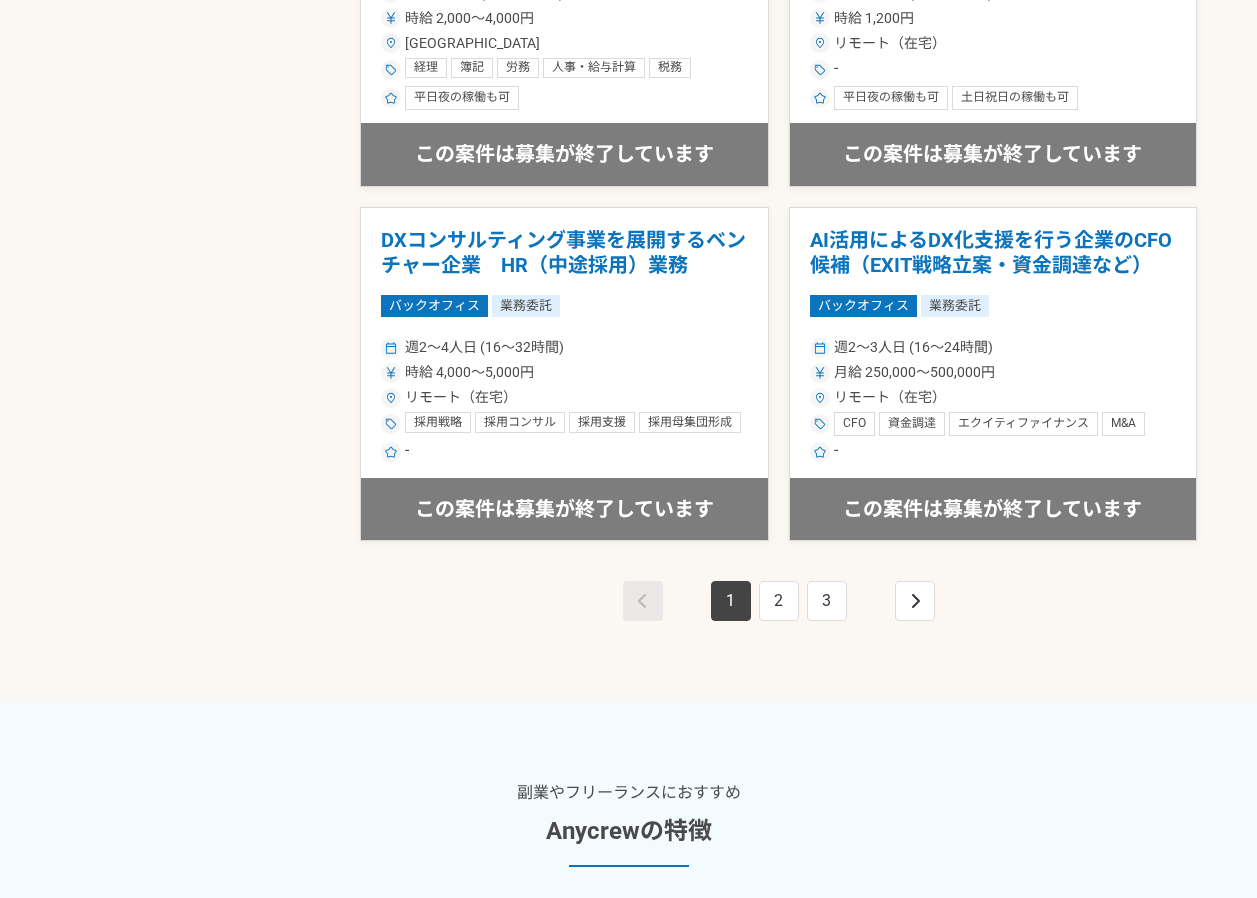 scroll, scrollTop: 3600, scrollLeft: 0, axis: vertical 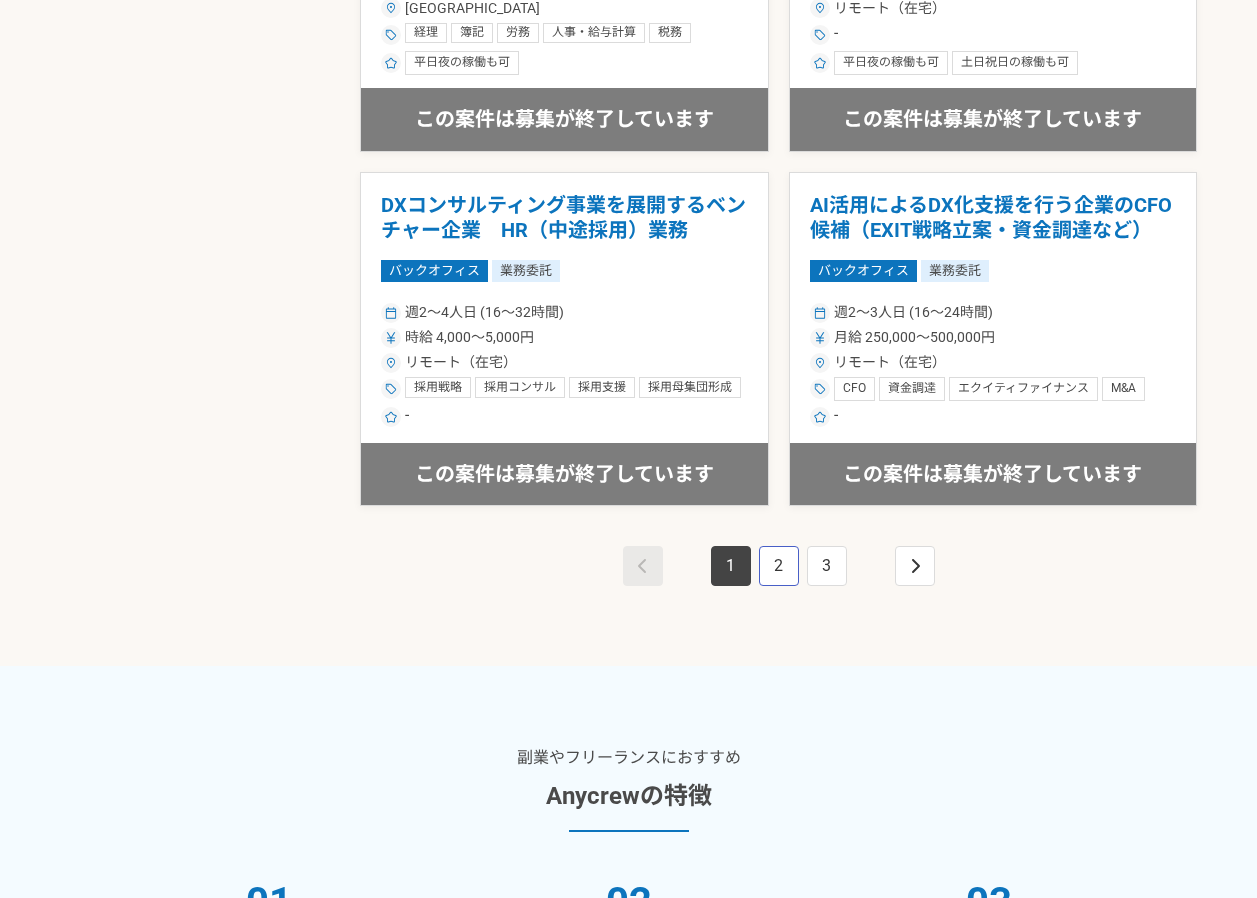 click on "2" at bounding box center [779, 566] 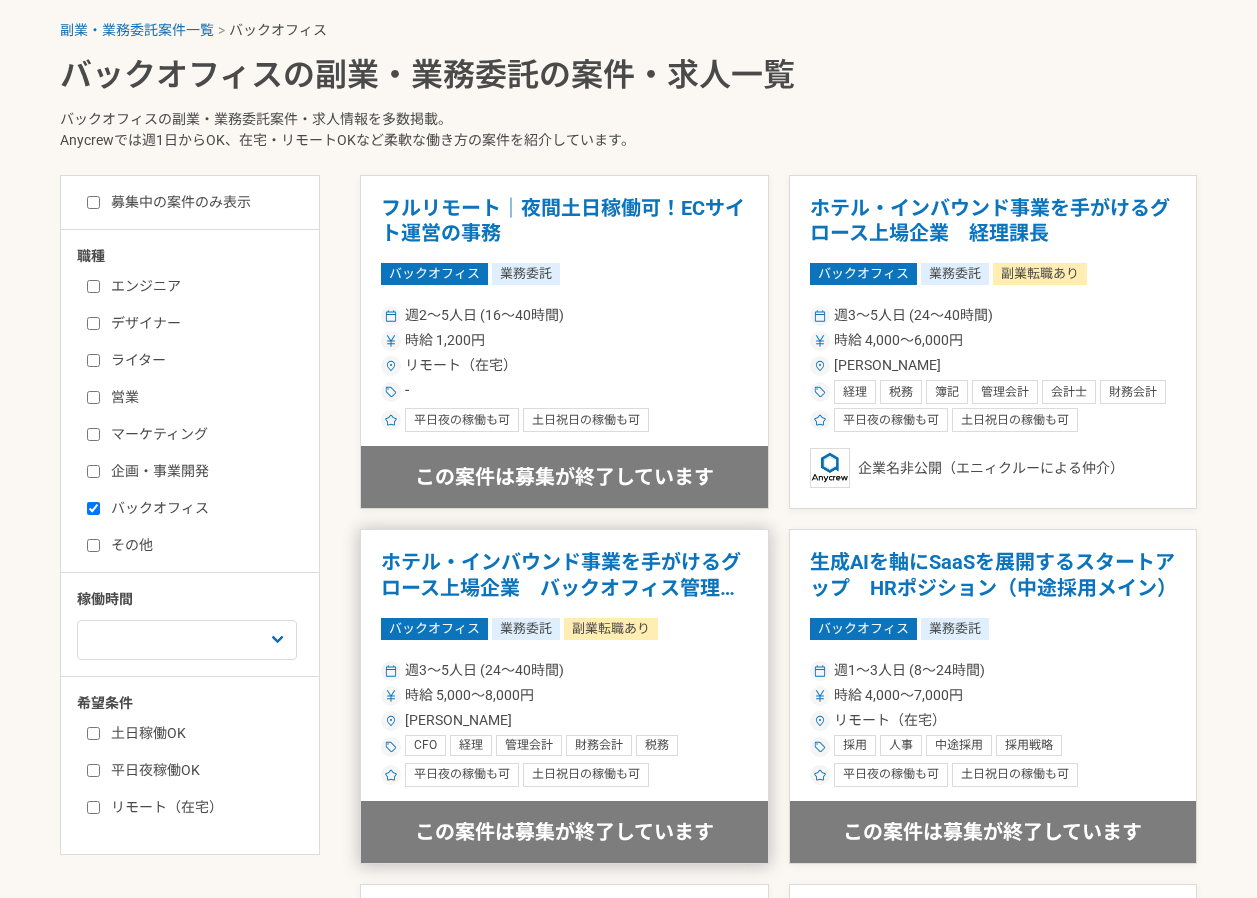scroll, scrollTop: 500, scrollLeft: 0, axis: vertical 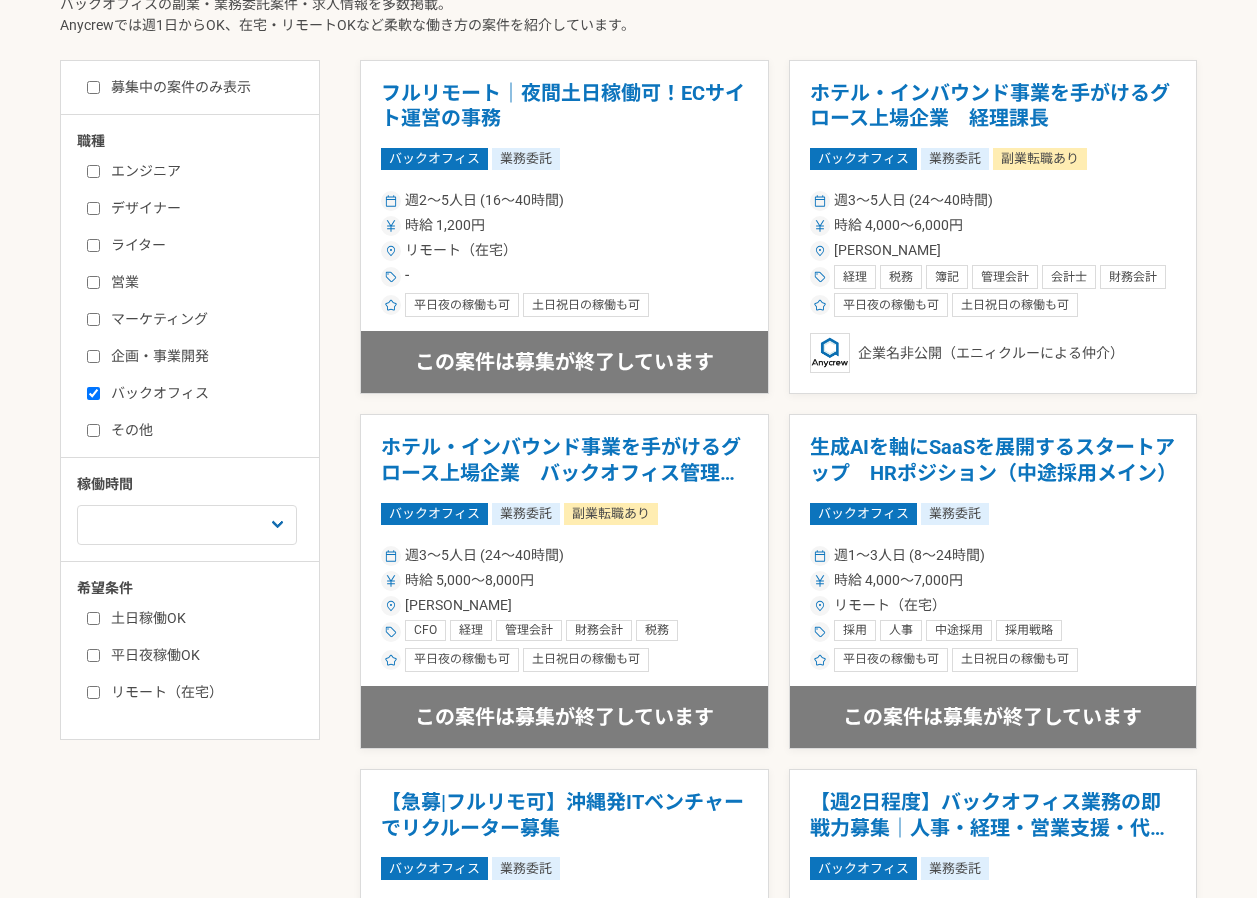 click on "リモート（在宅）" at bounding box center (202, 692) 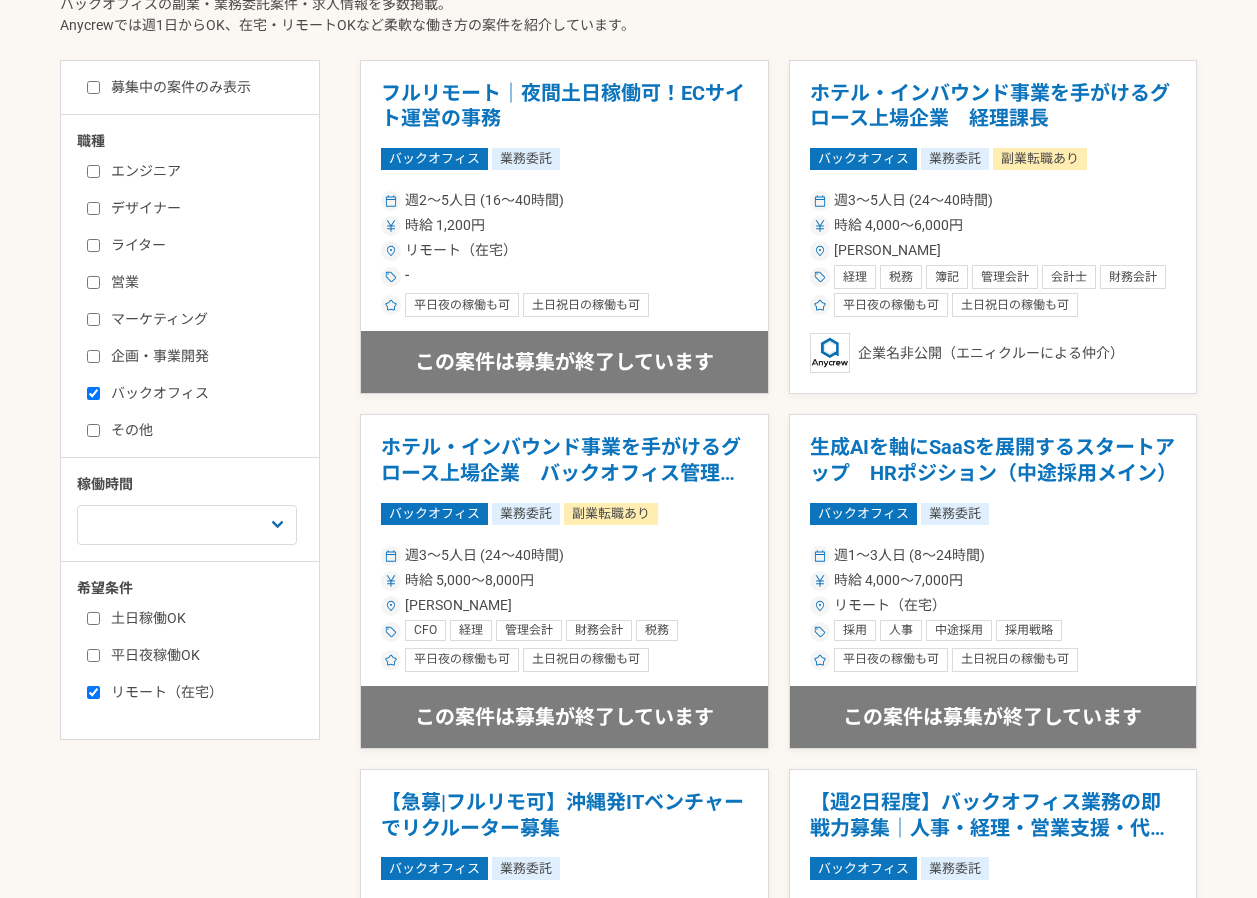 checkbox on "true" 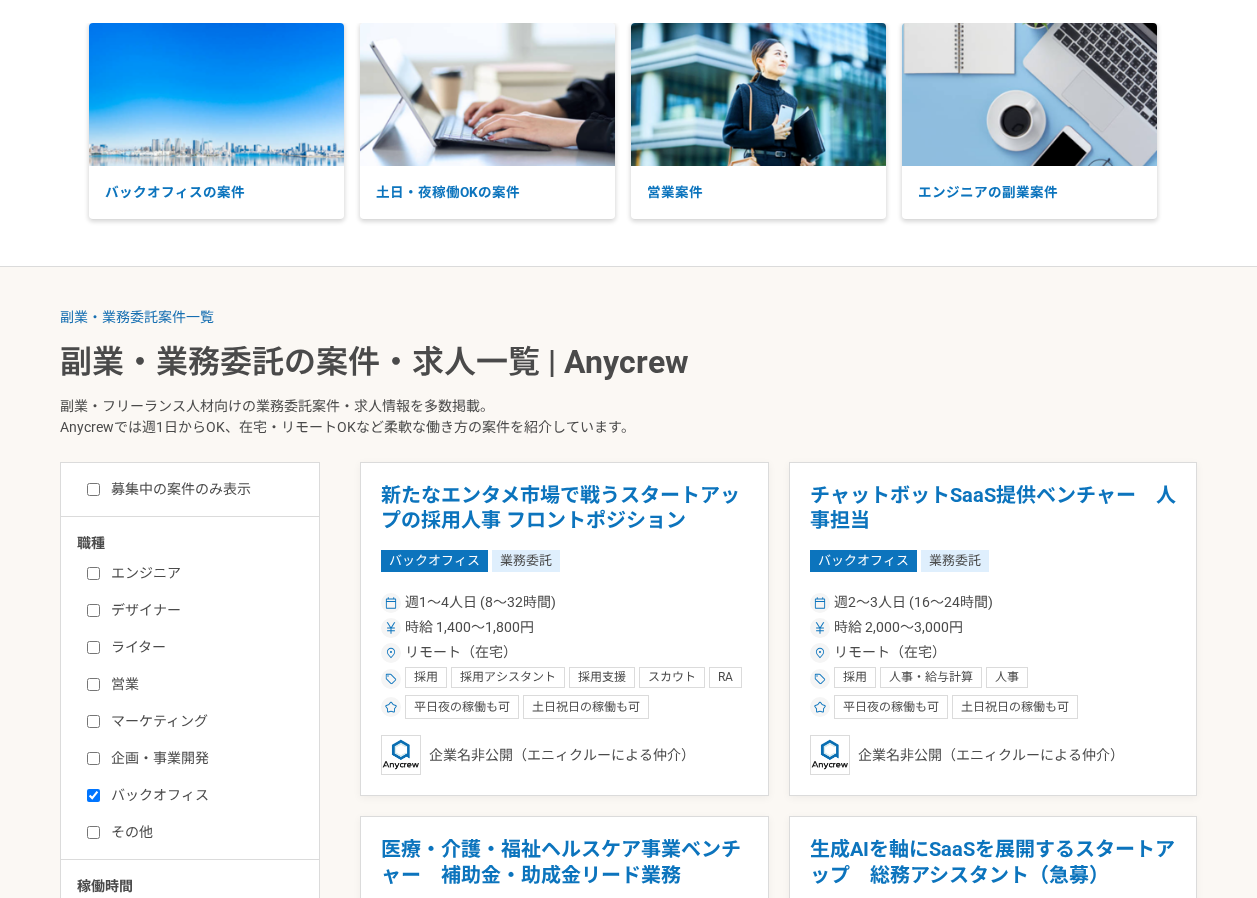 scroll, scrollTop: 300, scrollLeft: 0, axis: vertical 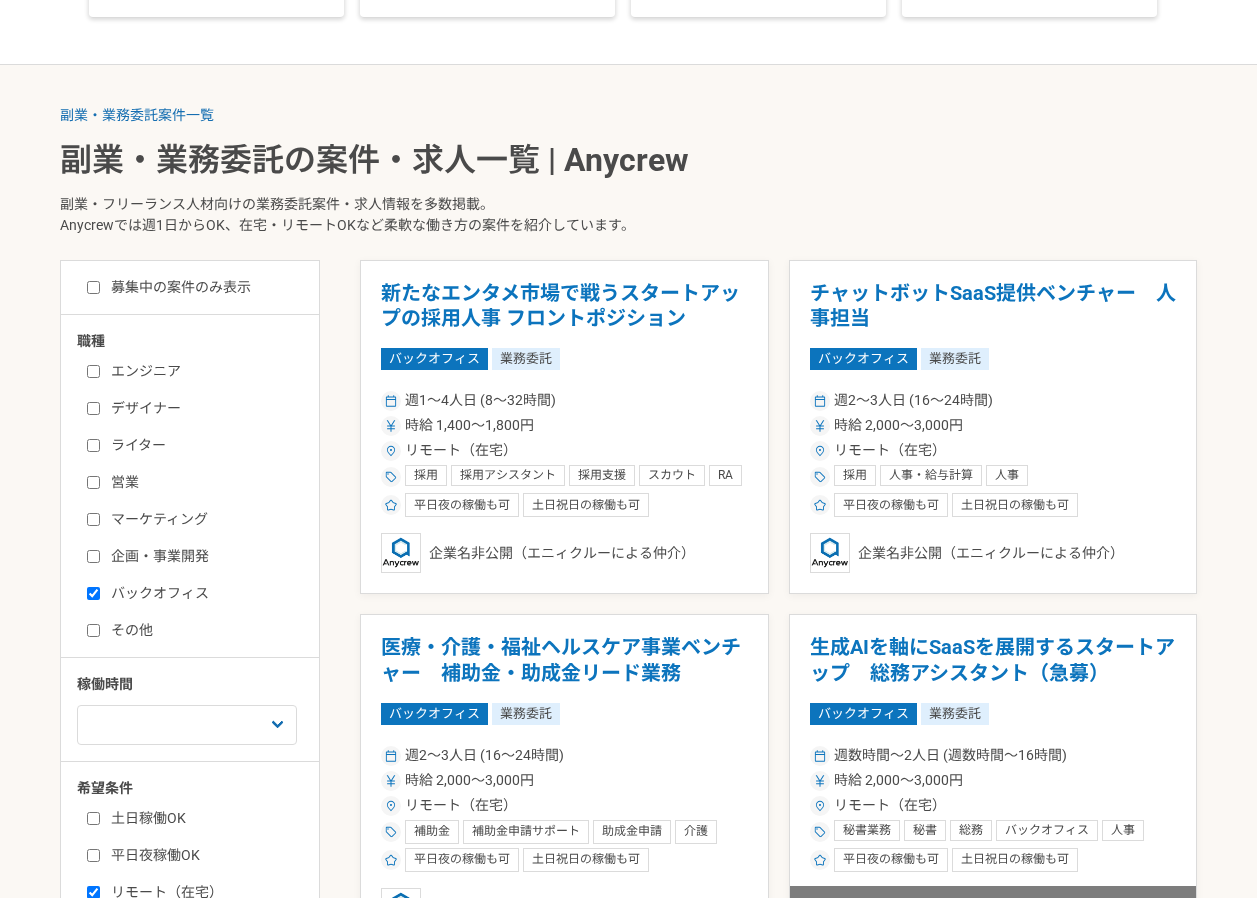 click on "バックオフィス" at bounding box center [202, 593] 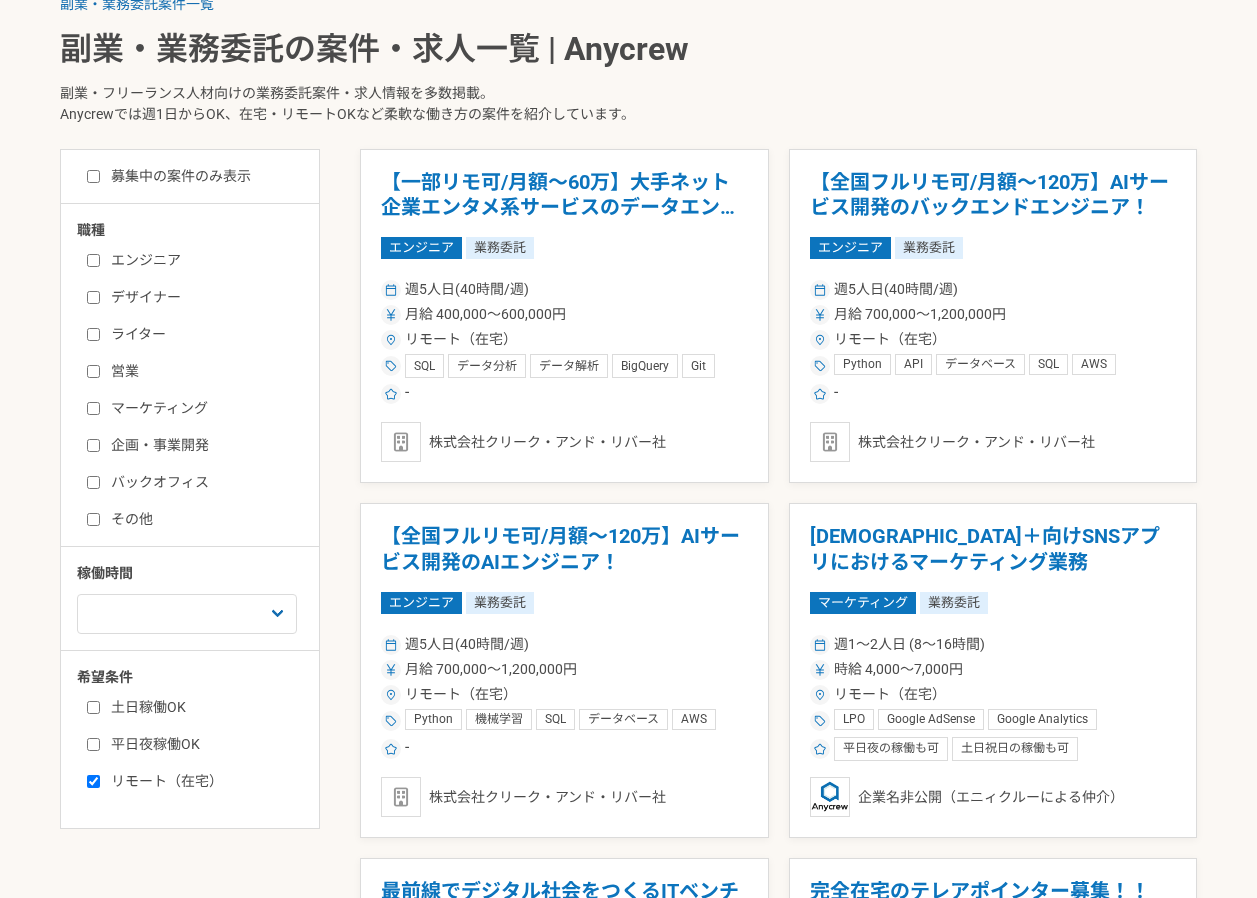 scroll, scrollTop: 500, scrollLeft: 0, axis: vertical 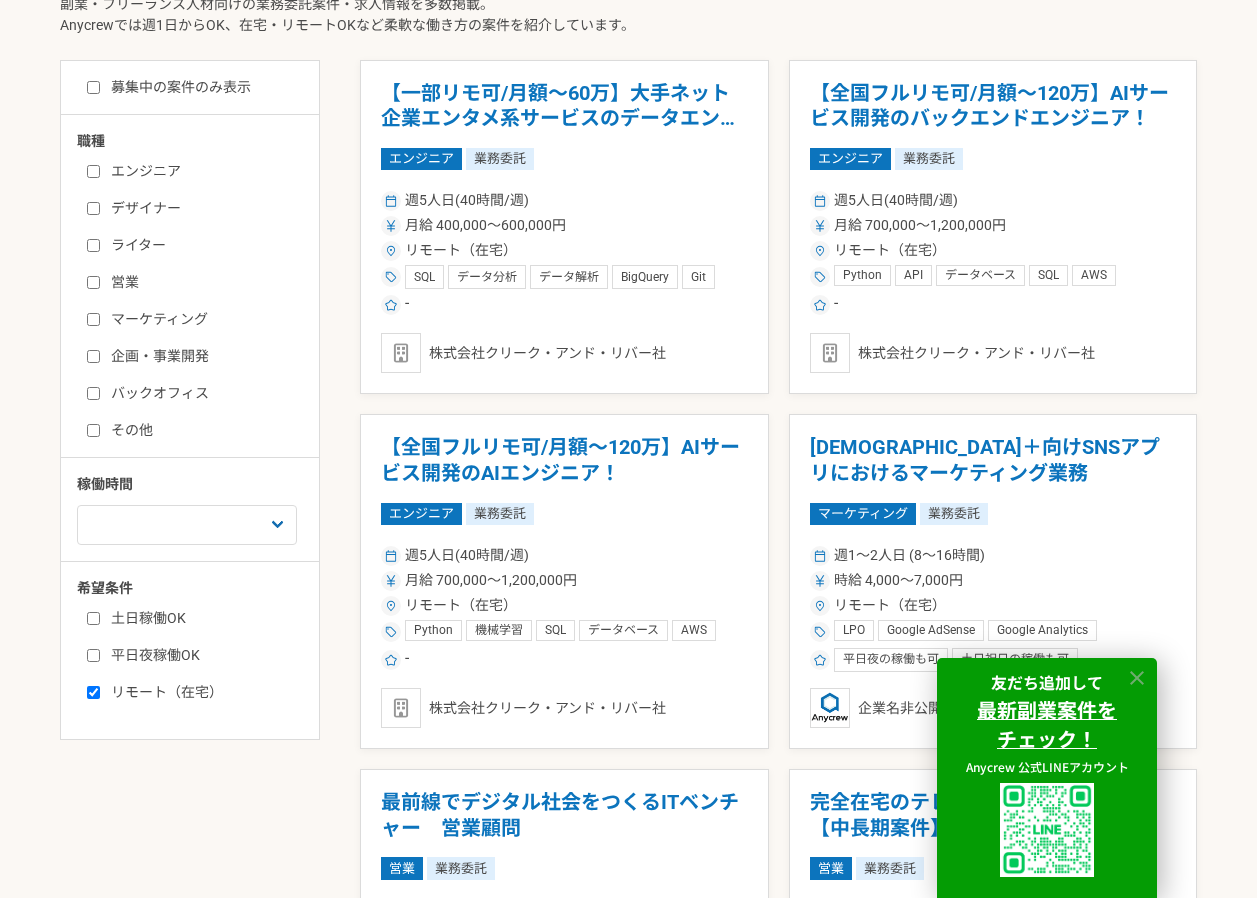 click 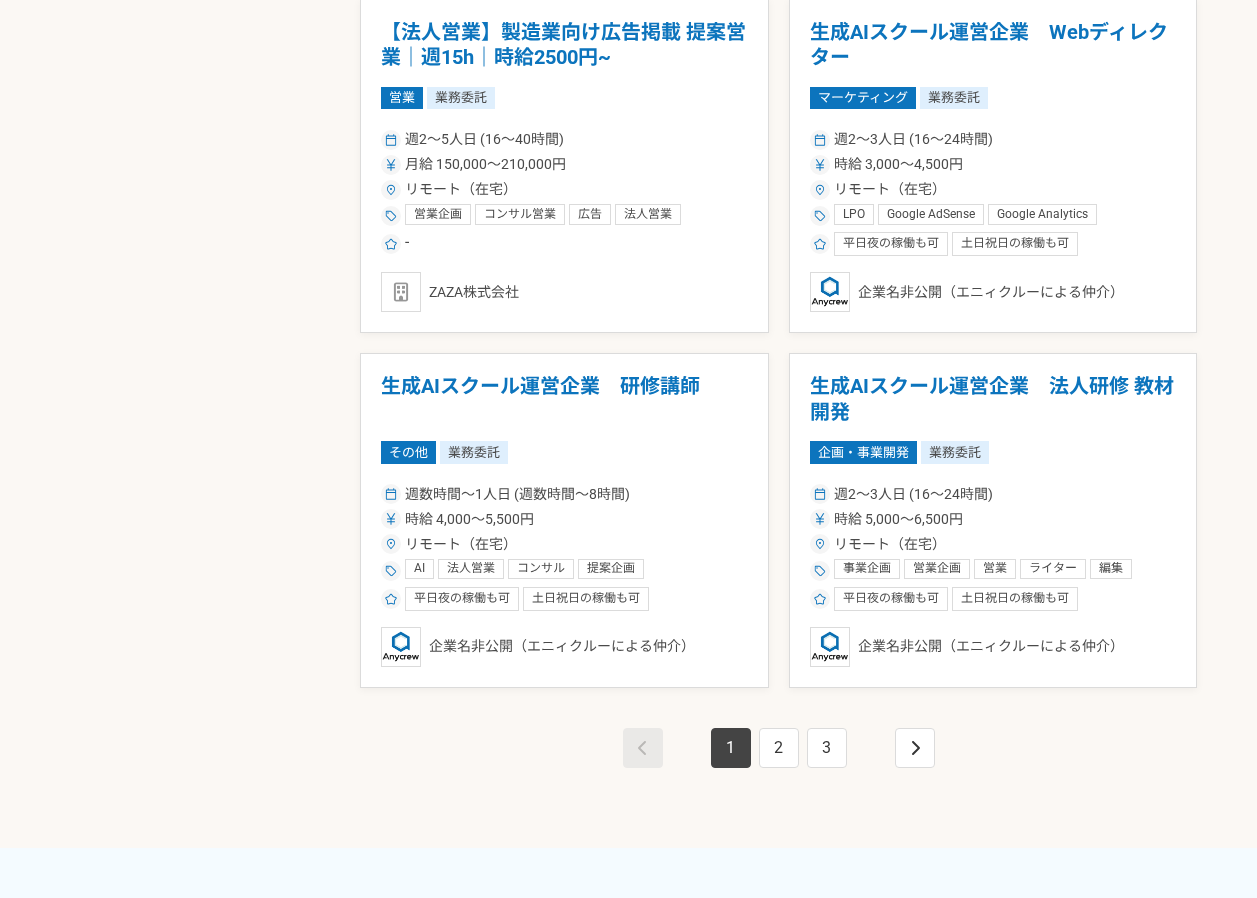 scroll, scrollTop: 3400, scrollLeft: 0, axis: vertical 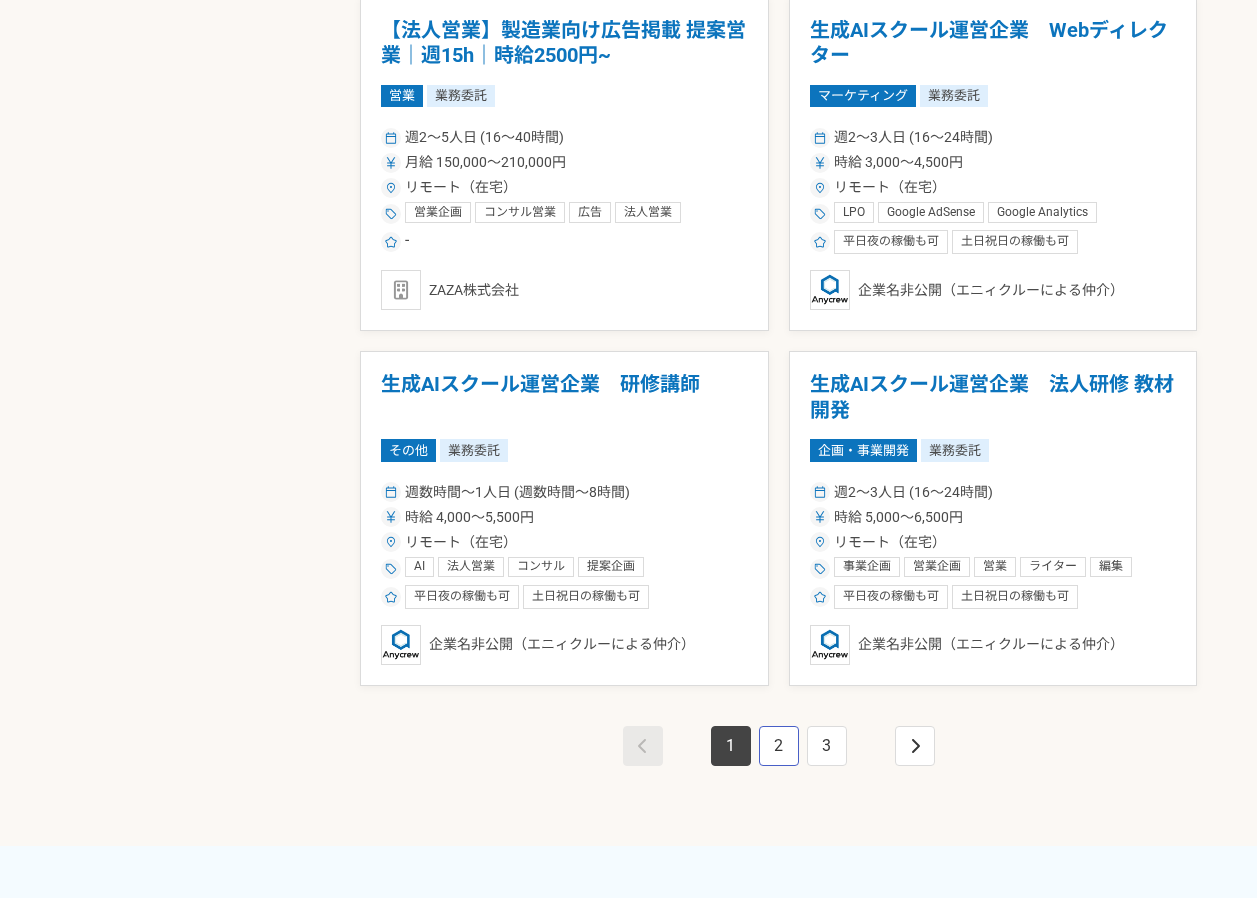 click on "2" at bounding box center [779, 746] 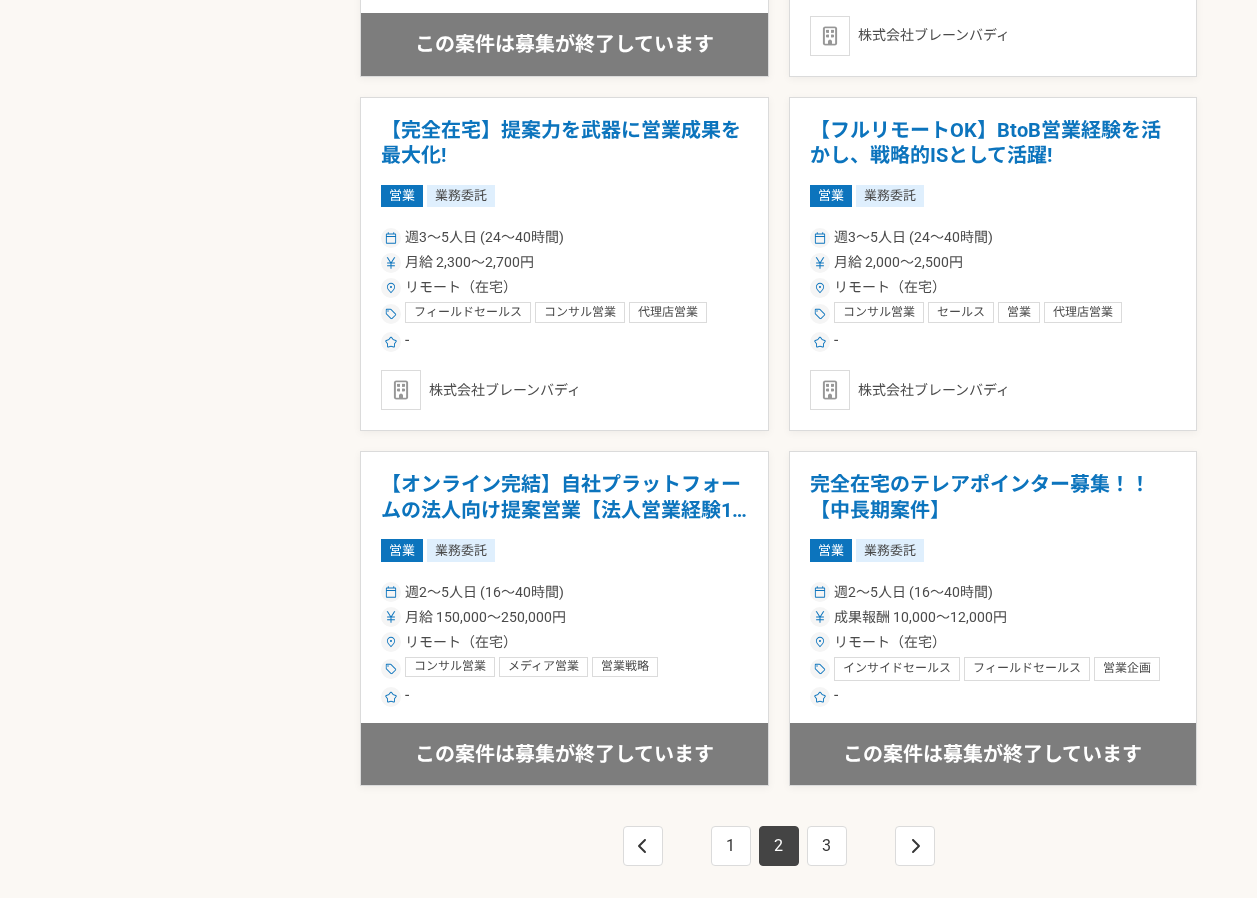 scroll, scrollTop: 3400, scrollLeft: 0, axis: vertical 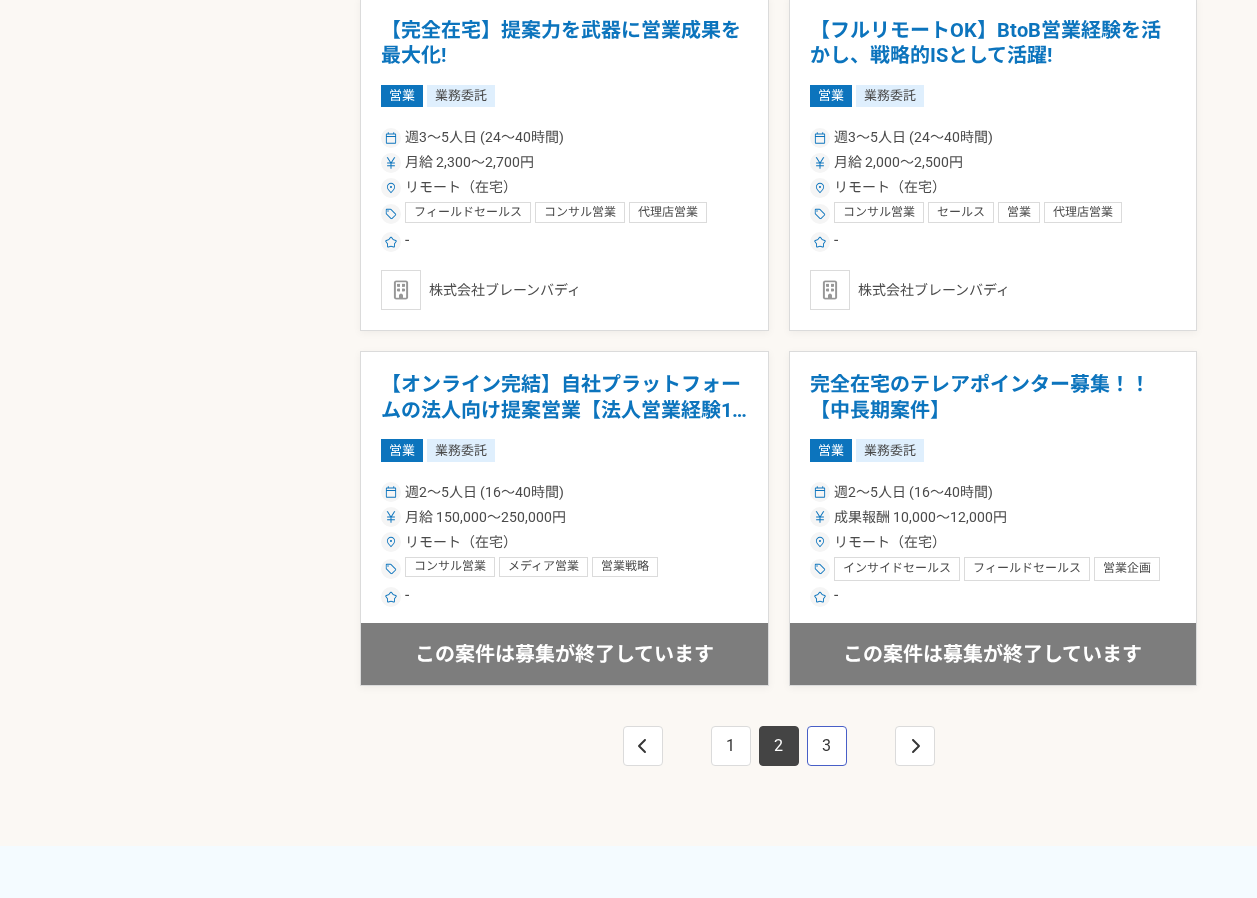 click on "3" at bounding box center (827, 746) 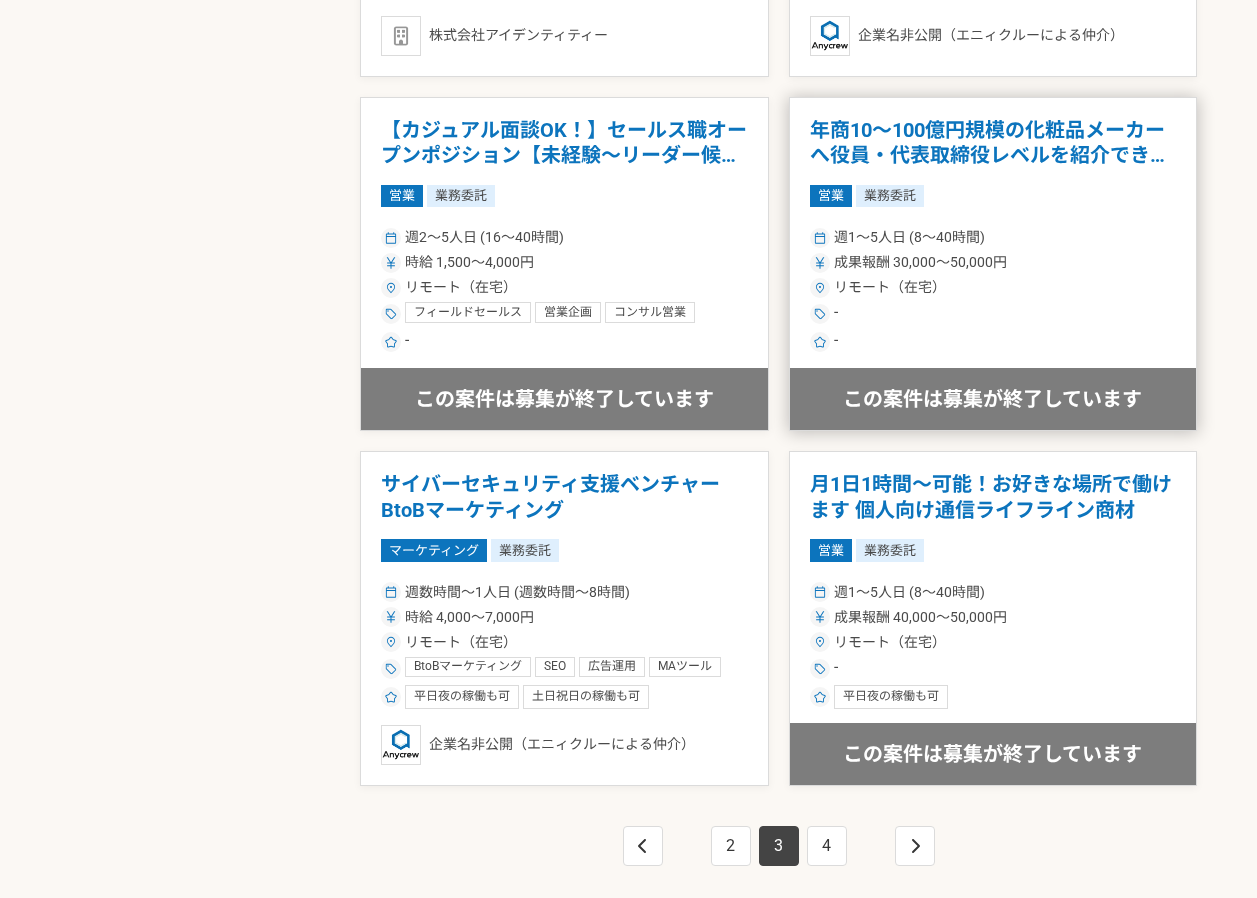 scroll, scrollTop: 3400, scrollLeft: 0, axis: vertical 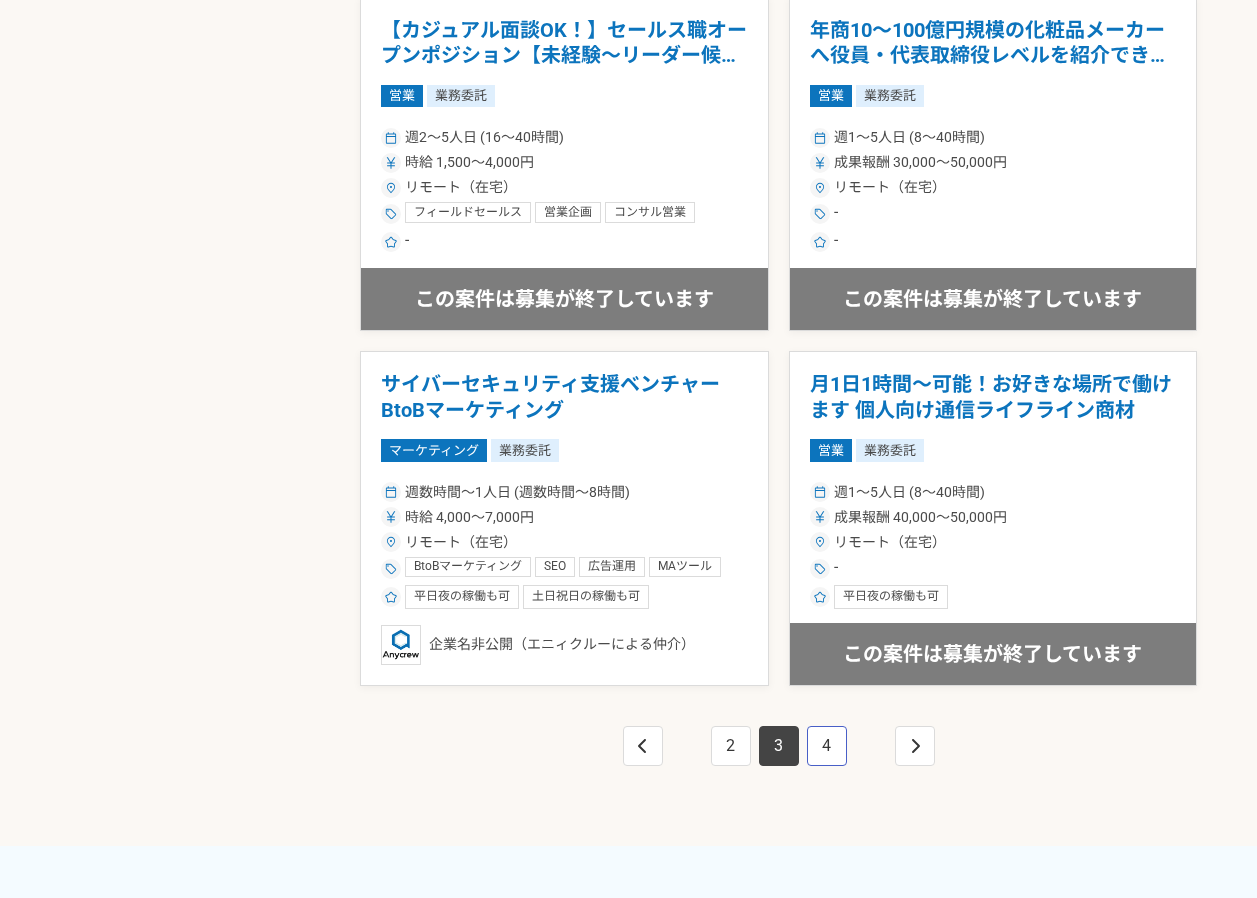 click on "4" at bounding box center [827, 746] 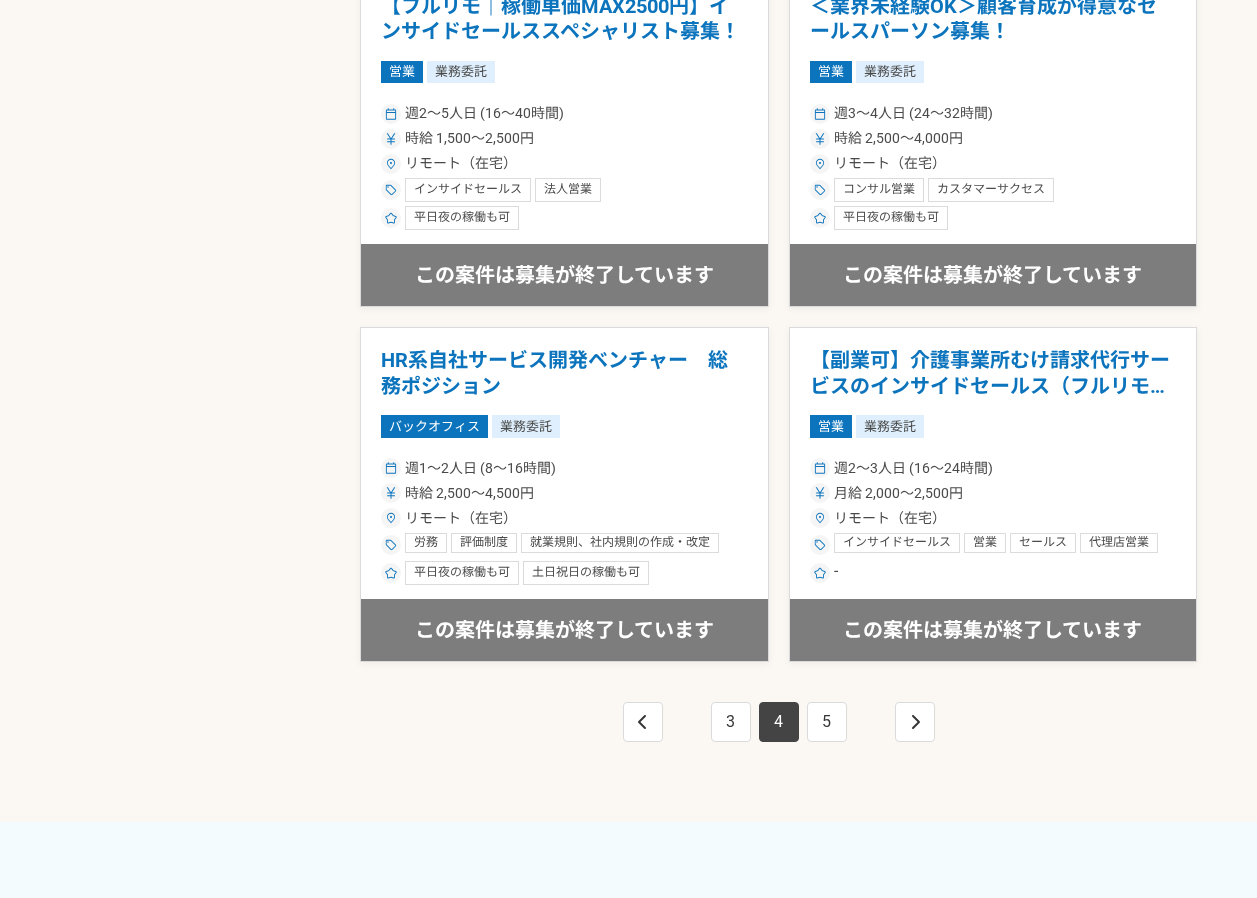 scroll, scrollTop: 3600, scrollLeft: 0, axis: vertical 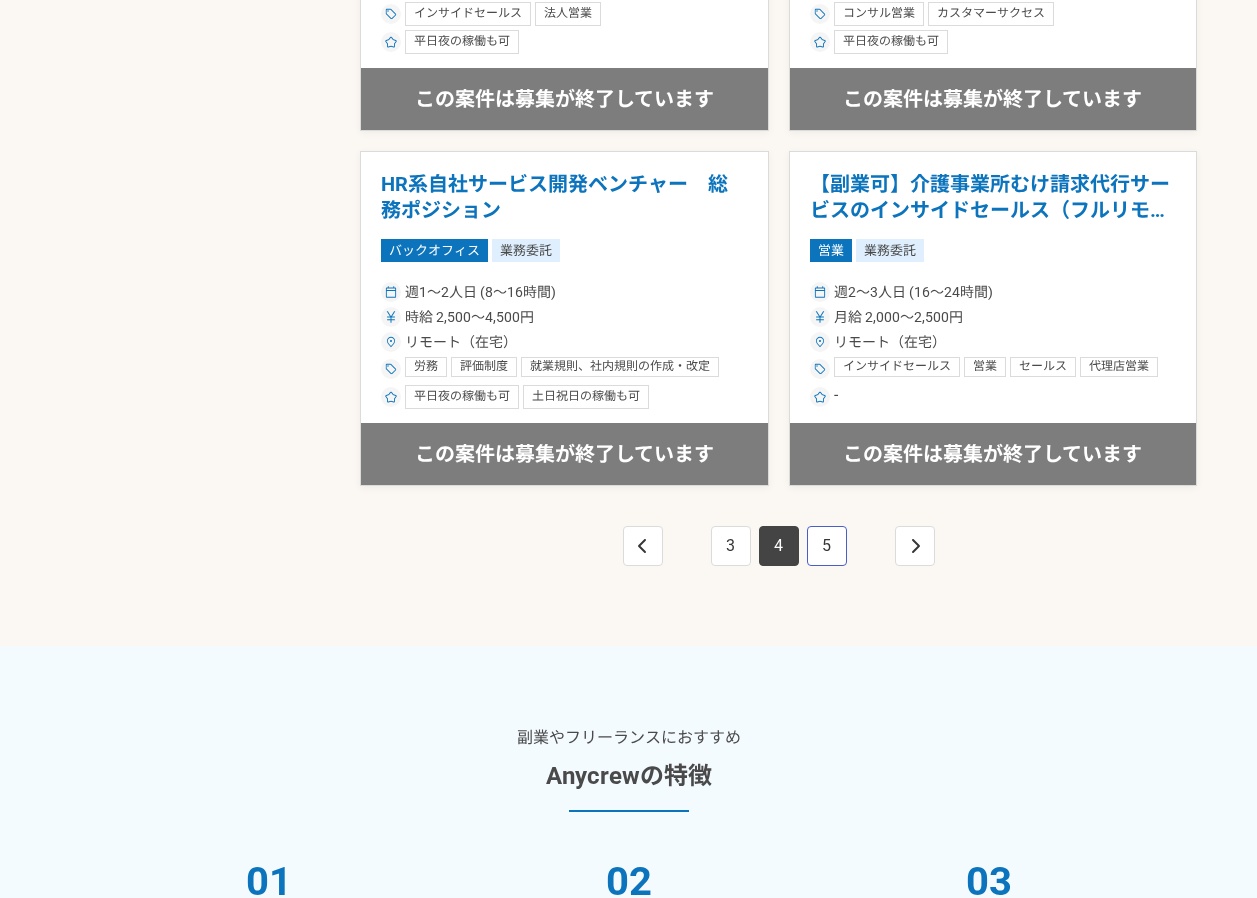 click on "5" at bounding box center (827, 546) 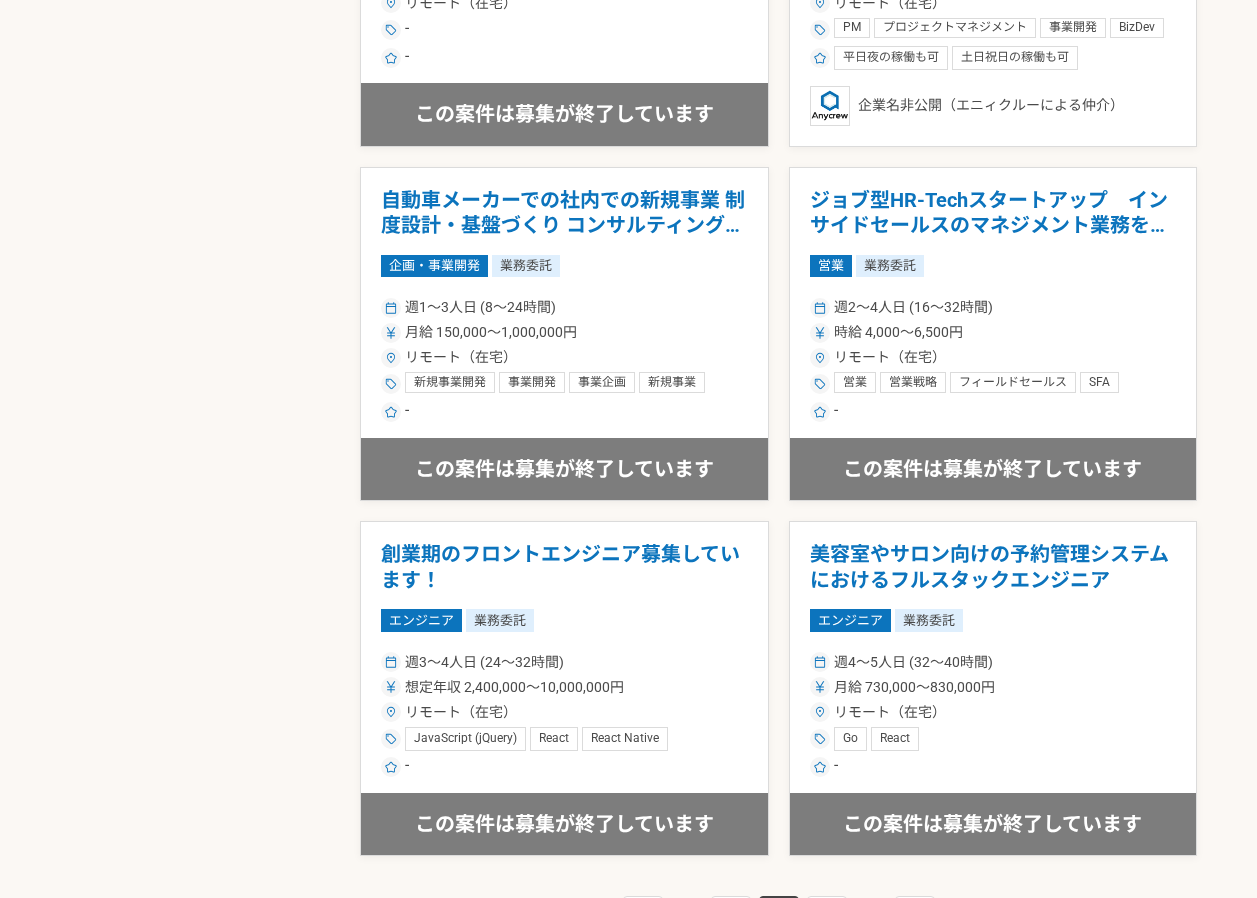 scroll, scrollTop: 3500, scrollLeft: 0, axis: vertical 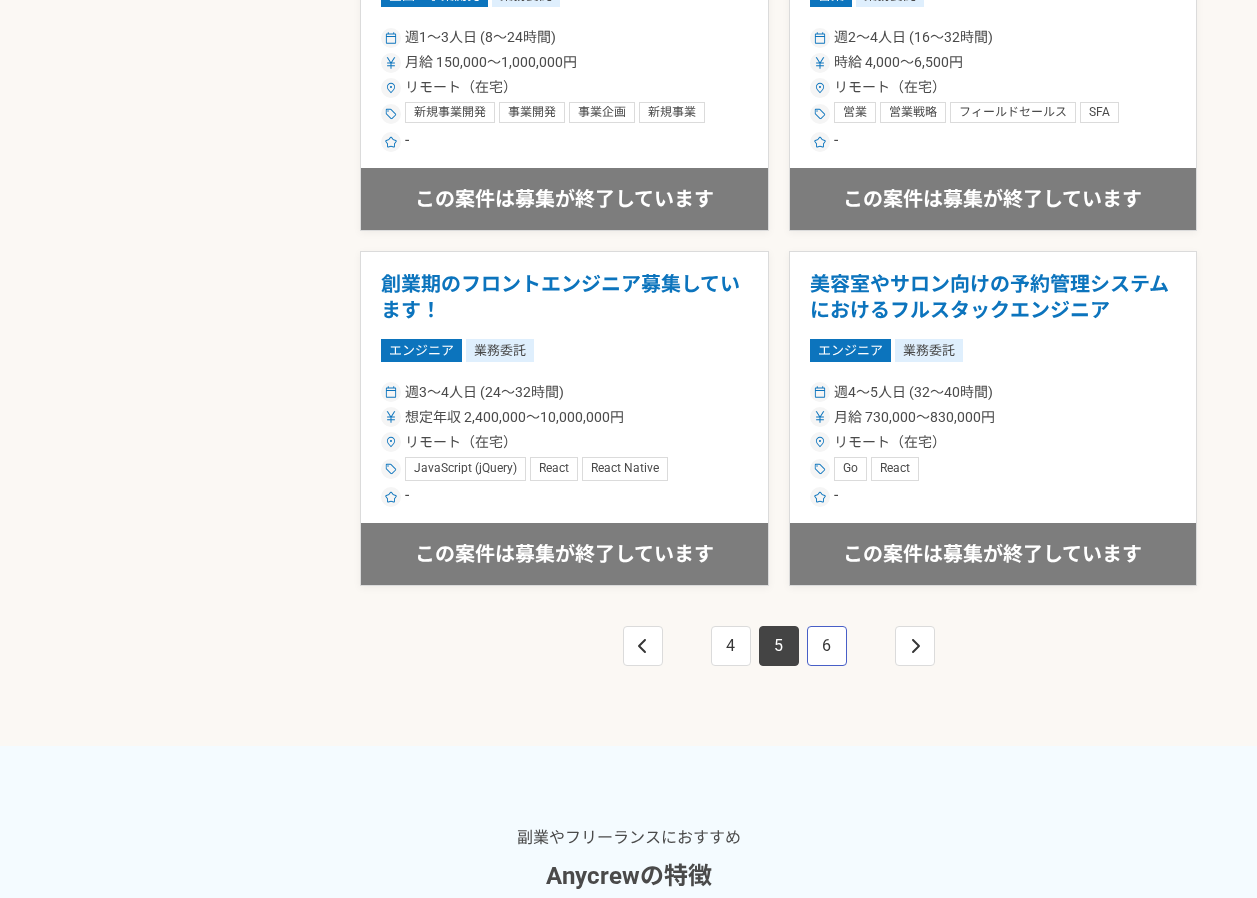 click on "6" at bounding box center (827, 646) 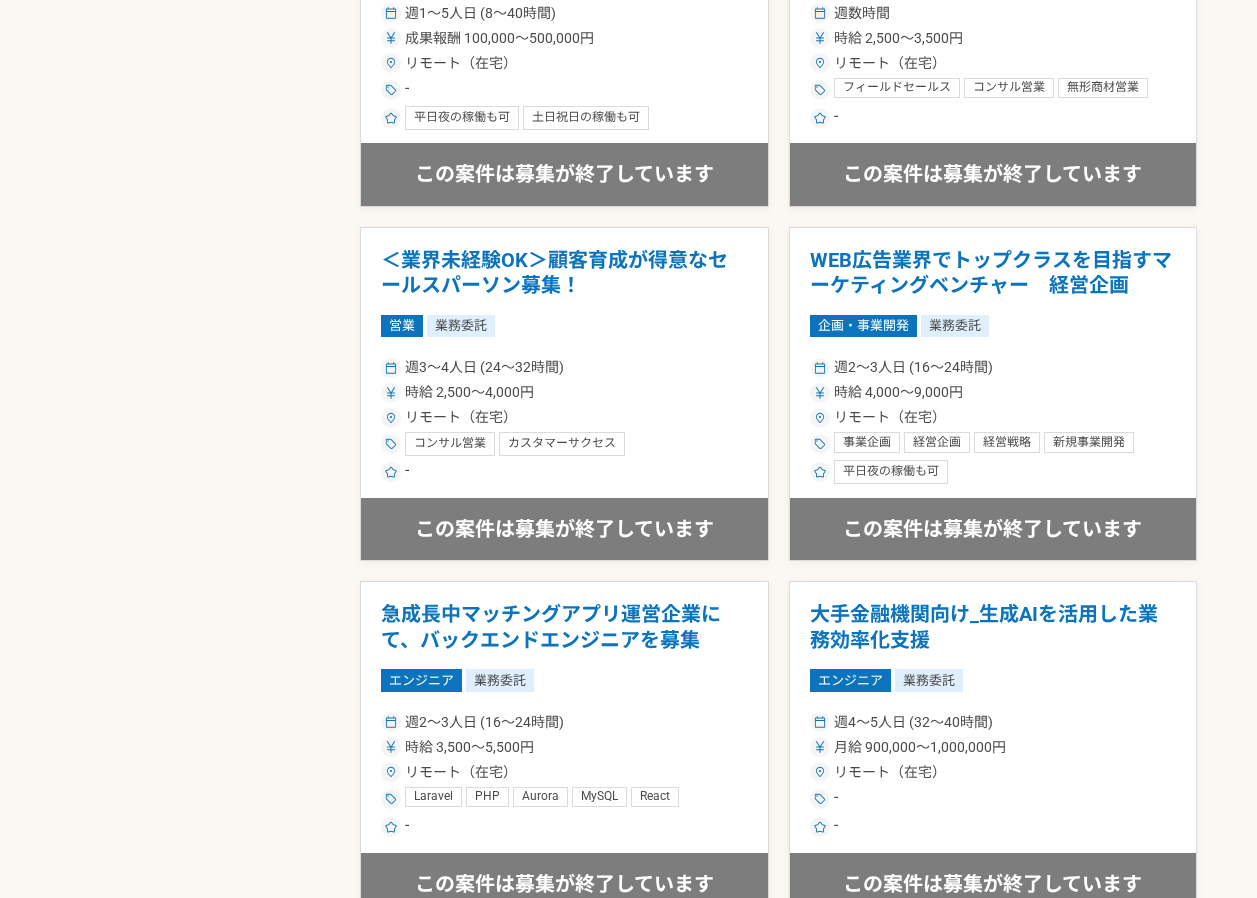 scroll, scrollTop: 3400, scrollLeft: 0, axis: vertical 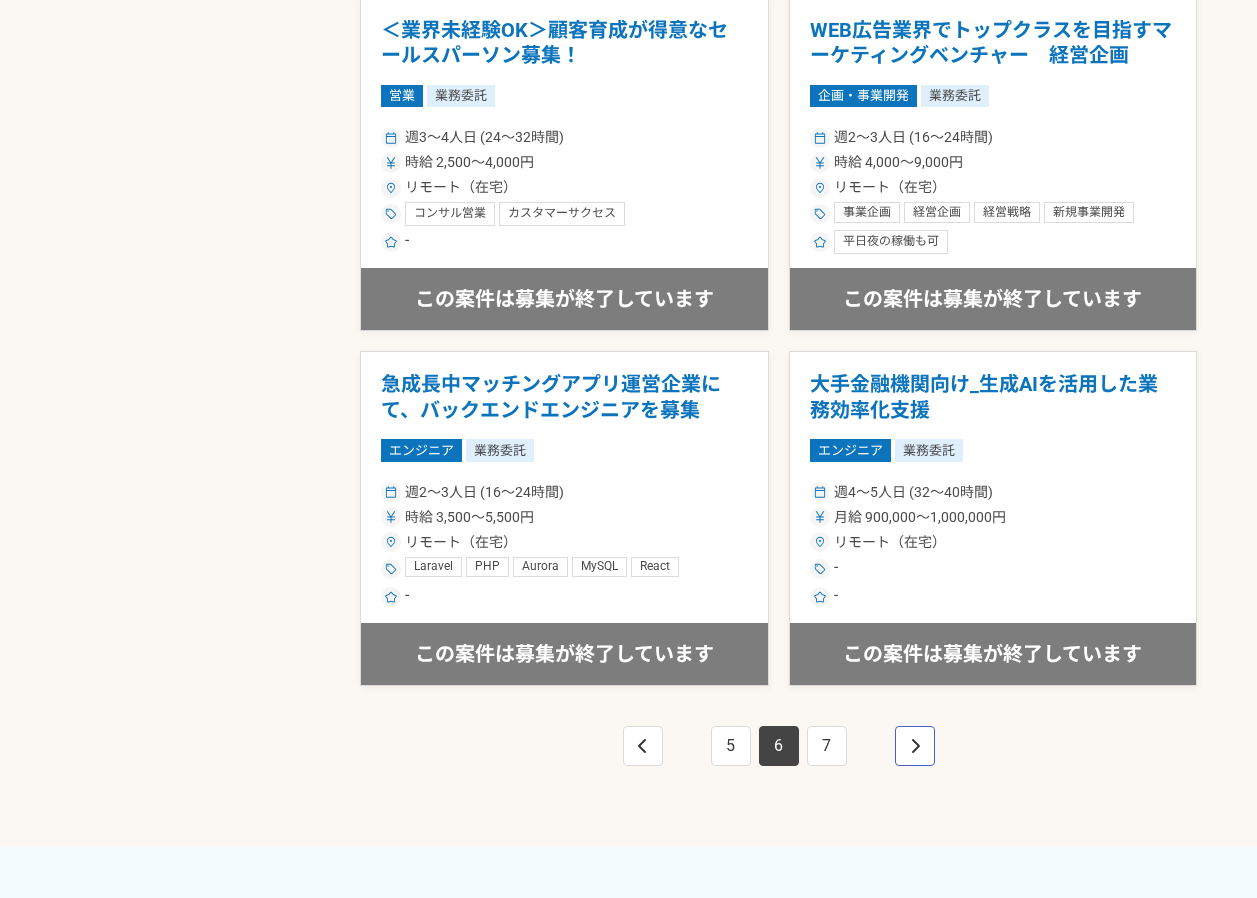 click at bounding box center [915, 746] 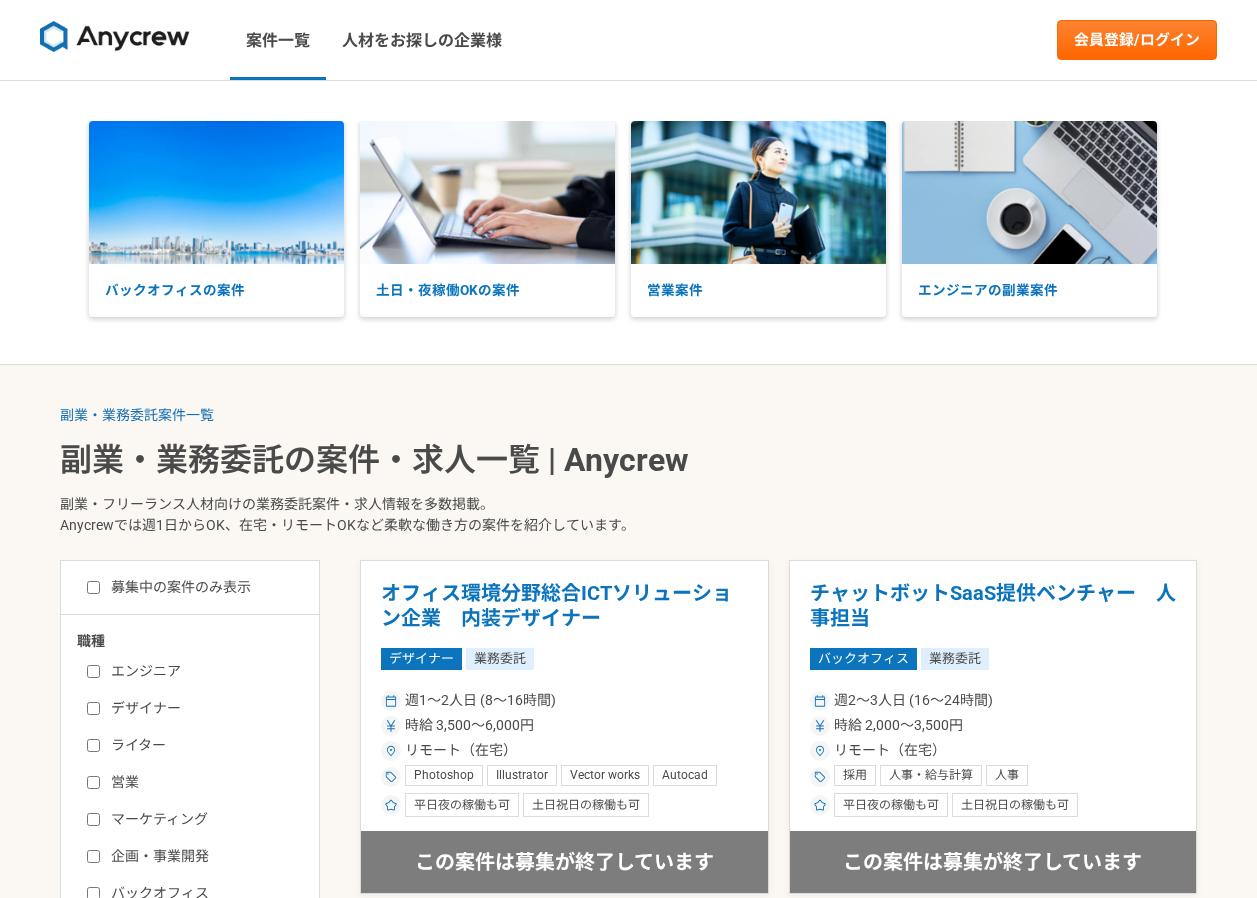 scroll, scrollTop: 300, scrollLeft: 0, axis: vertical 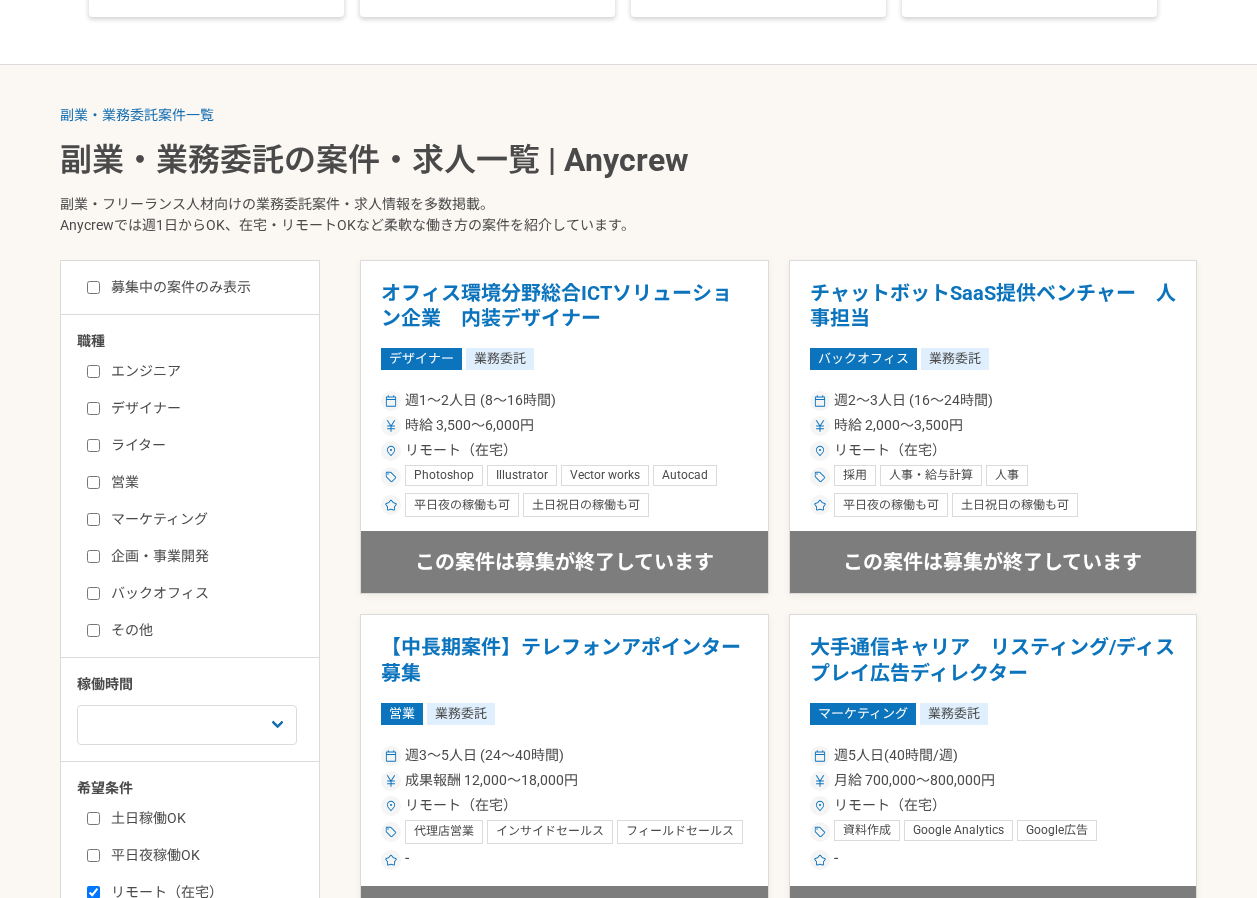 click on "バックオフィス" at bounding box center [93, 593] 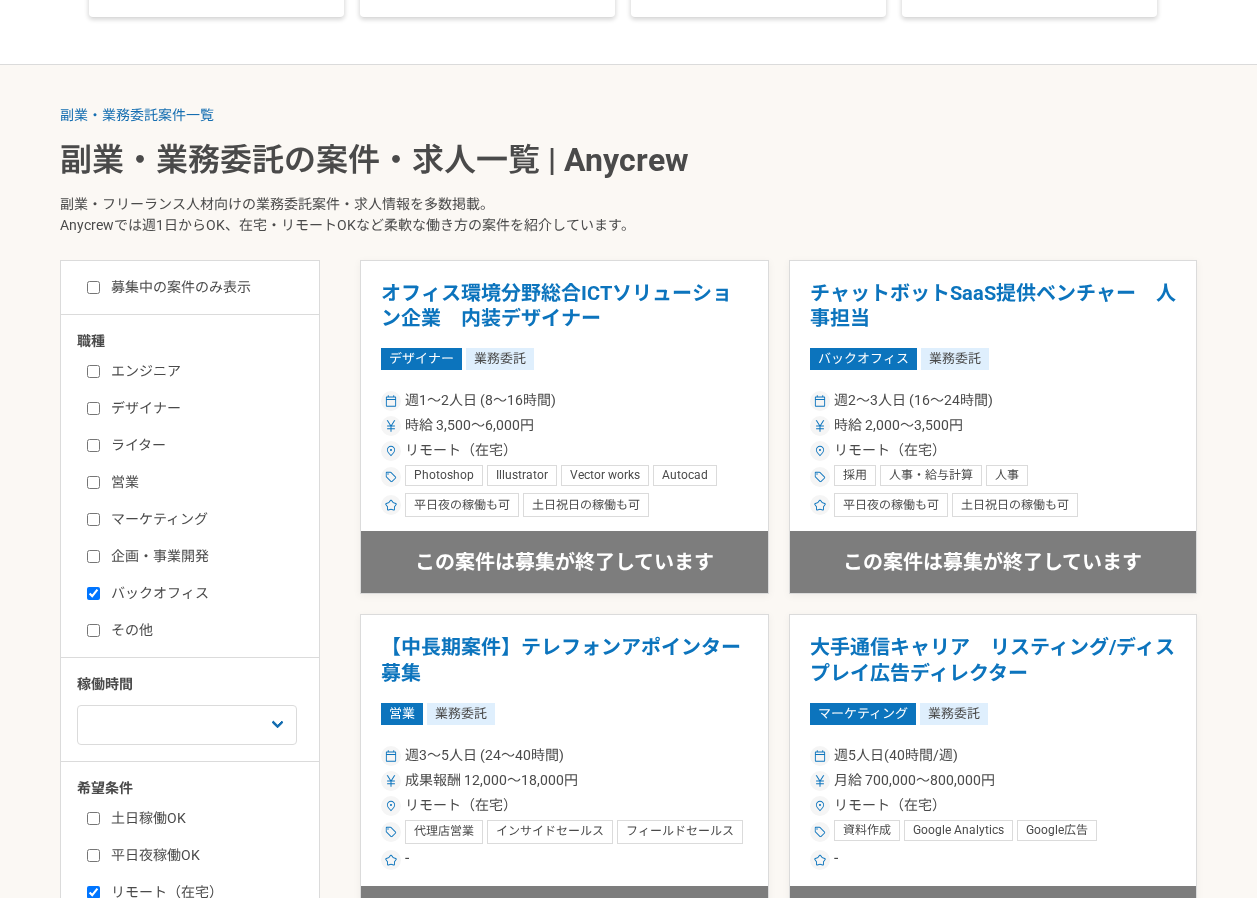 checkbox on "true" 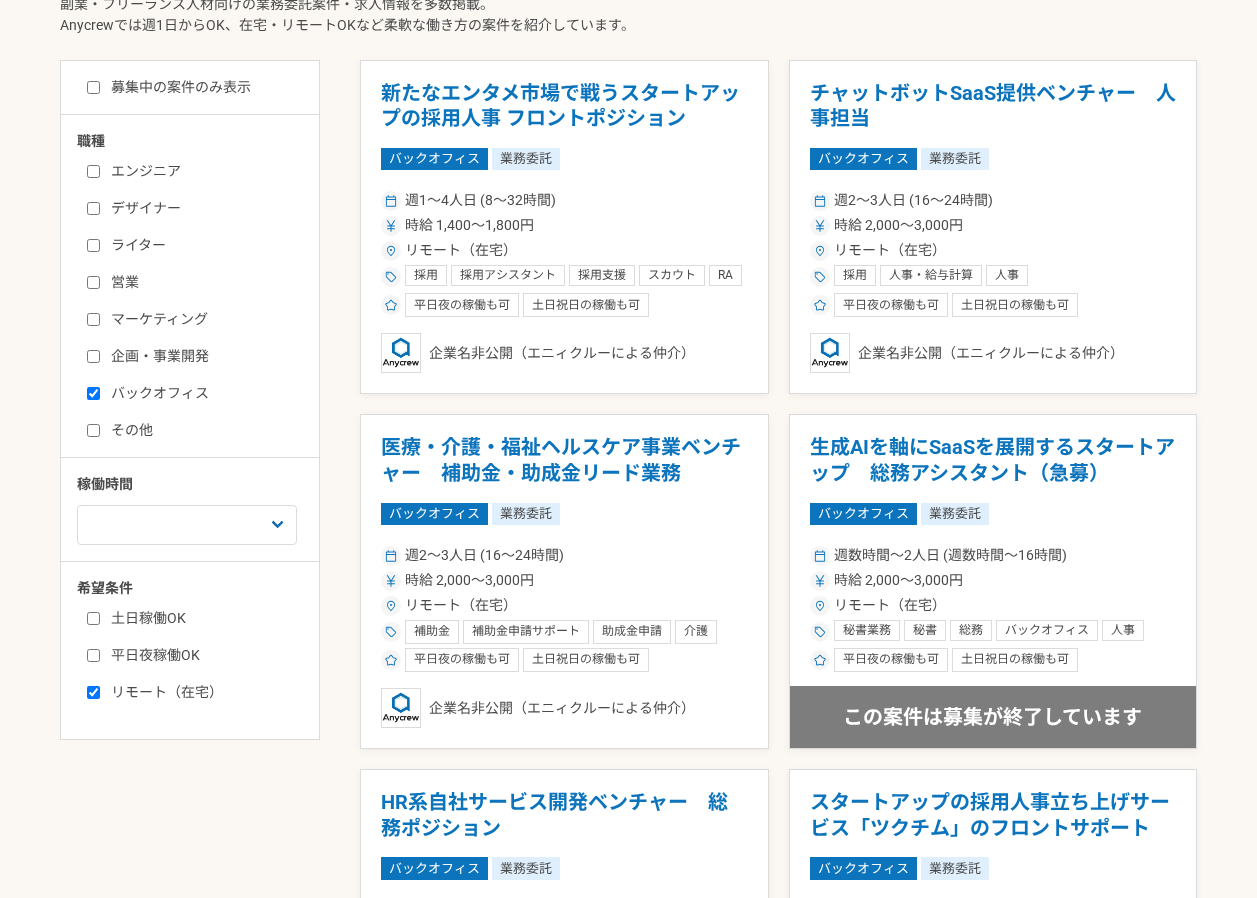 scroll, scrollTop: 0, scrollLeft: 0, axis: both 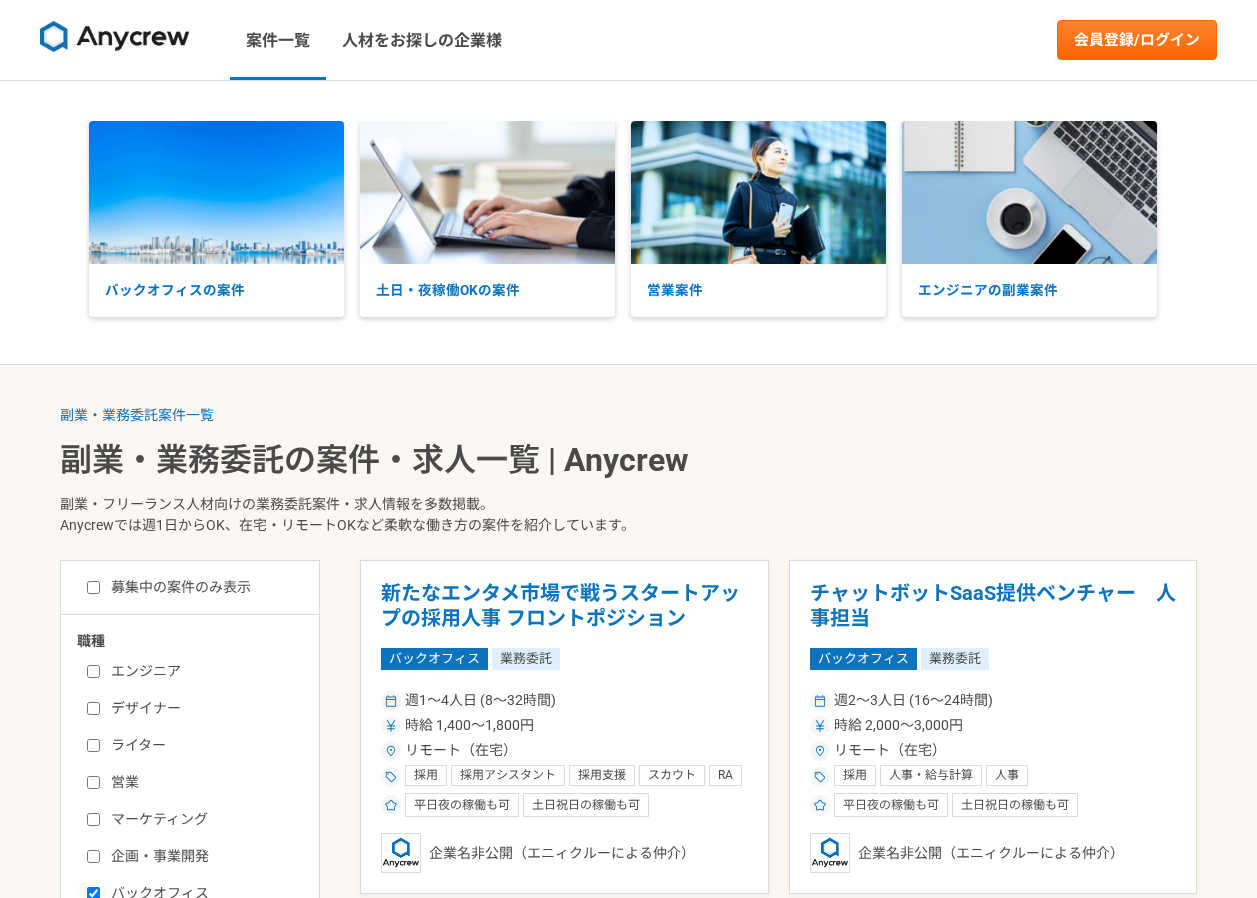 click at bounding box center (115, 40) 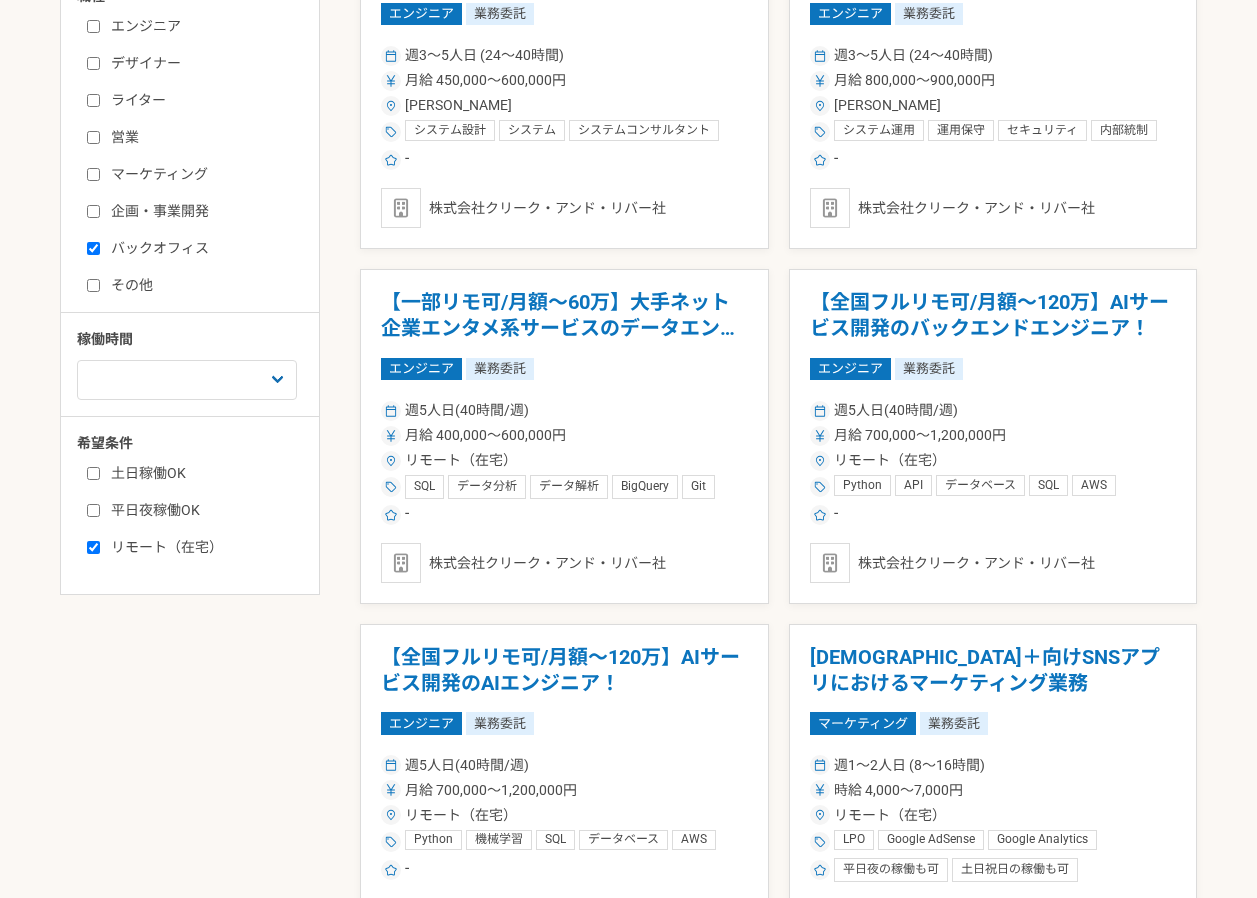 scroll, scrollTop: 800, scrollLeft: 0, axis: vertical 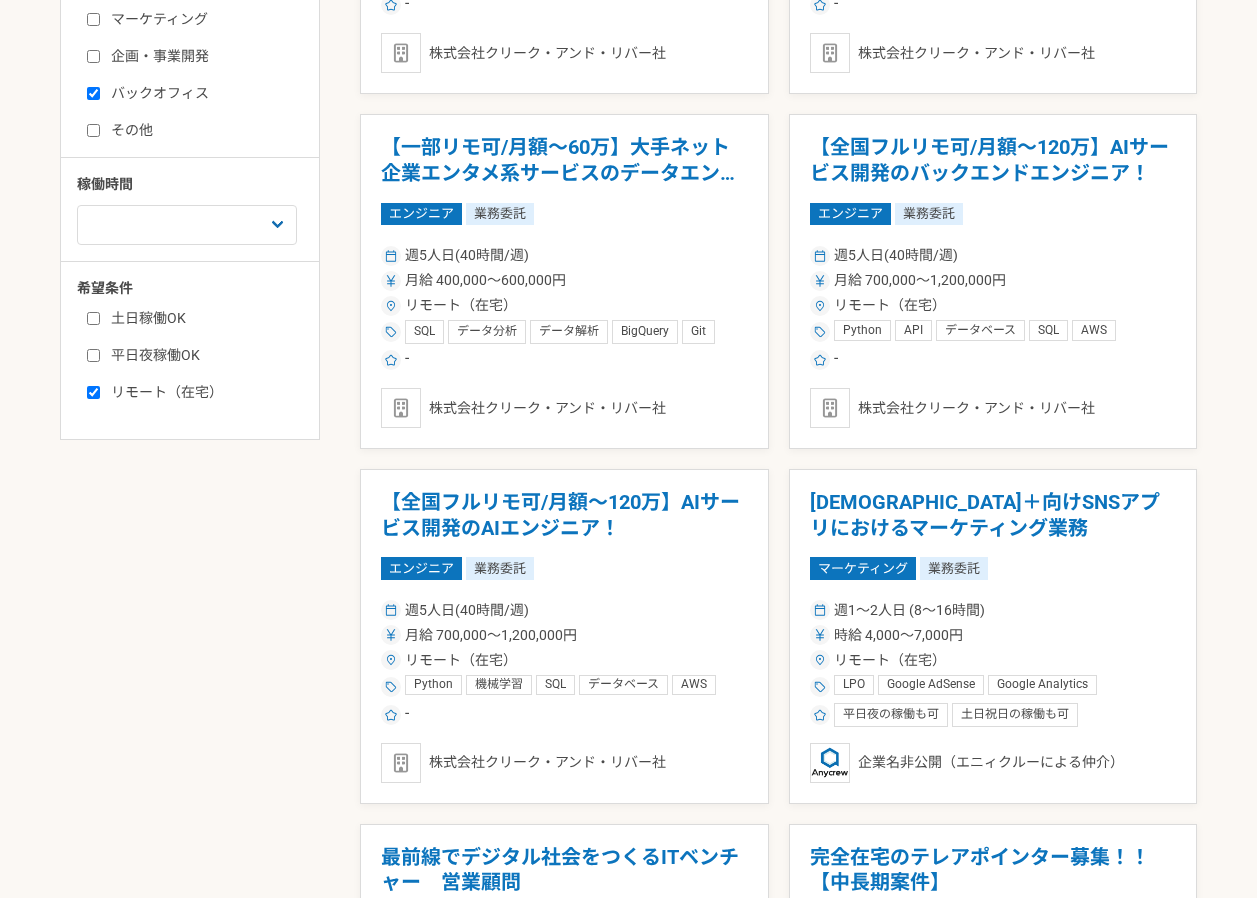 click on "平日夜稼働OK" at bounding box center (202, 355) 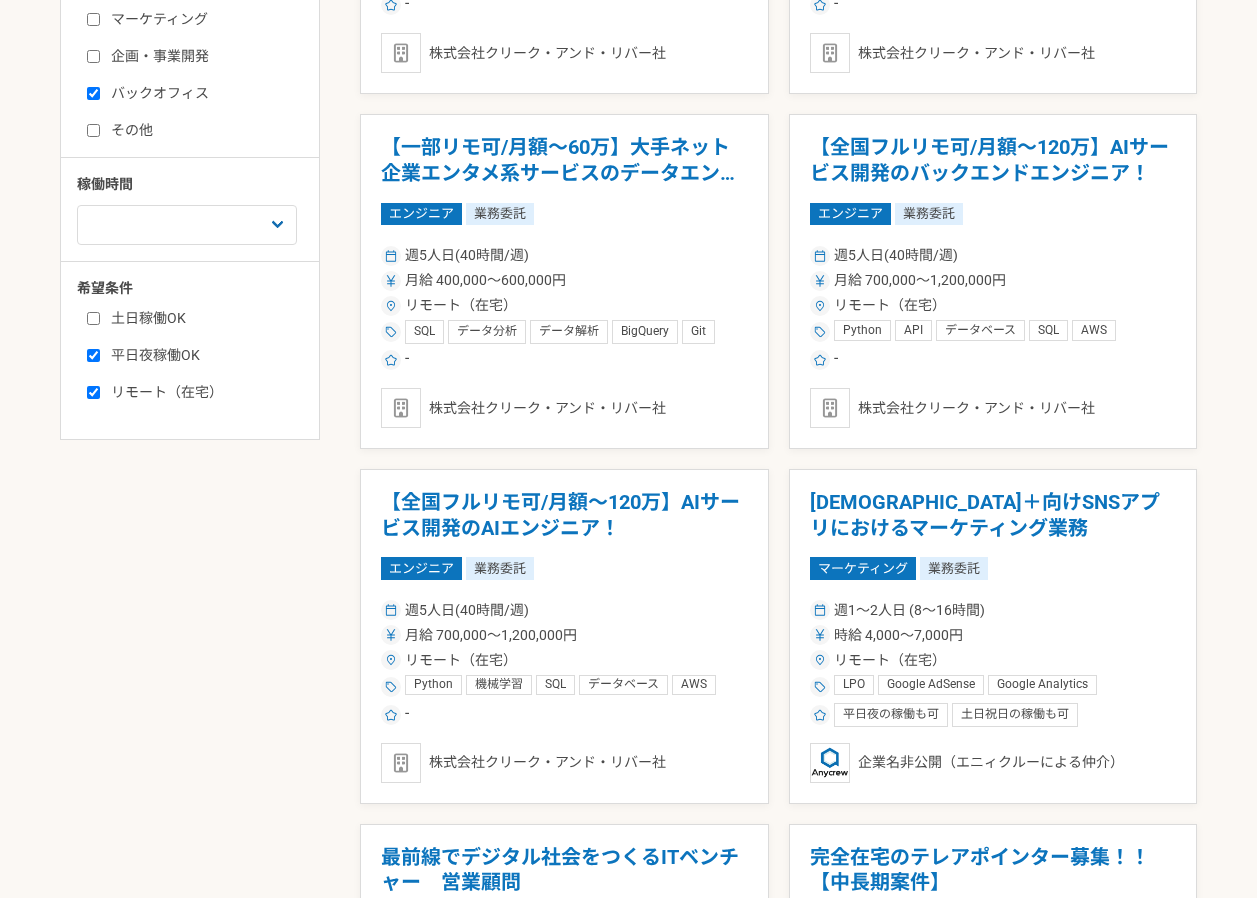 checkbox on "true" 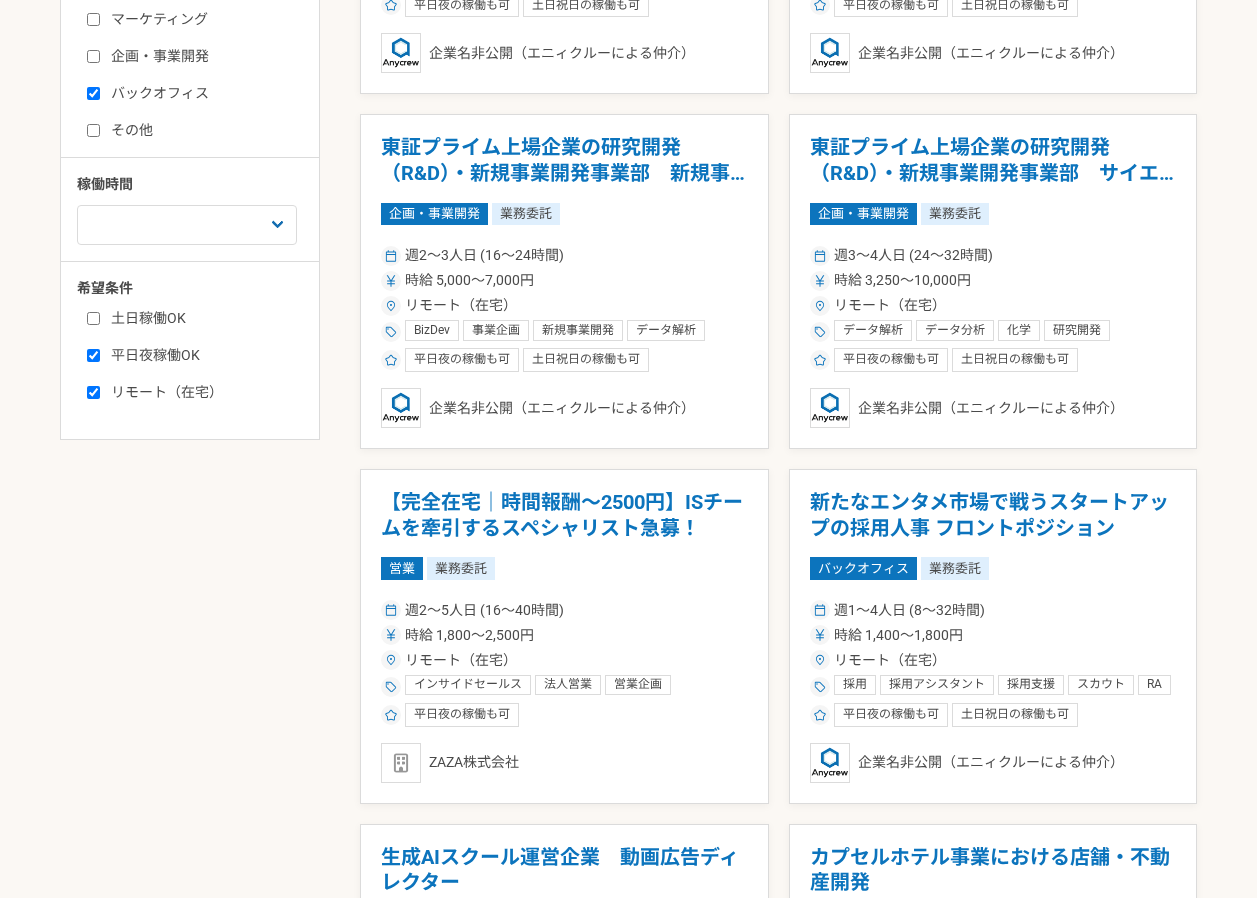 click on "リモート（在宅）" at bounding box center [202, 392] 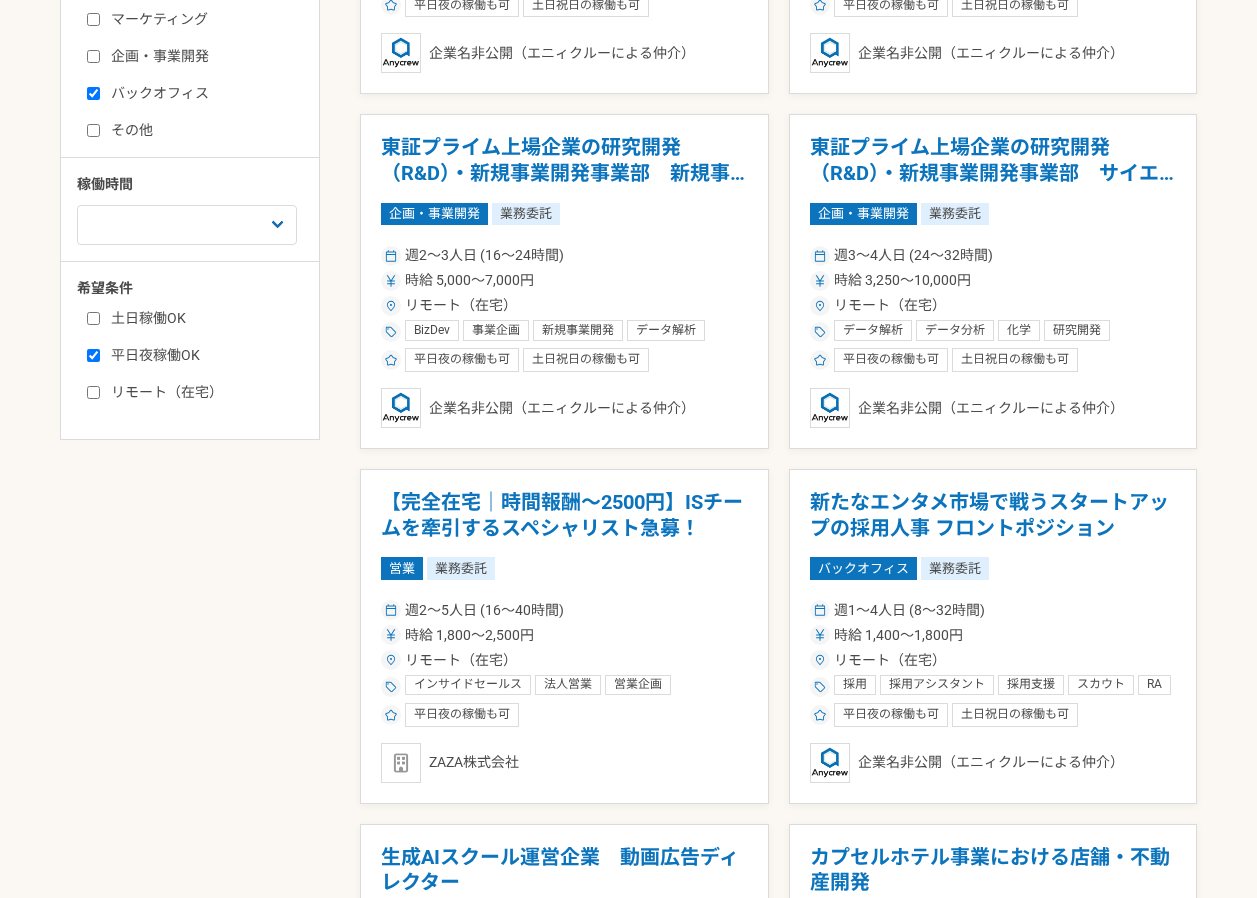 checkbox on "false" 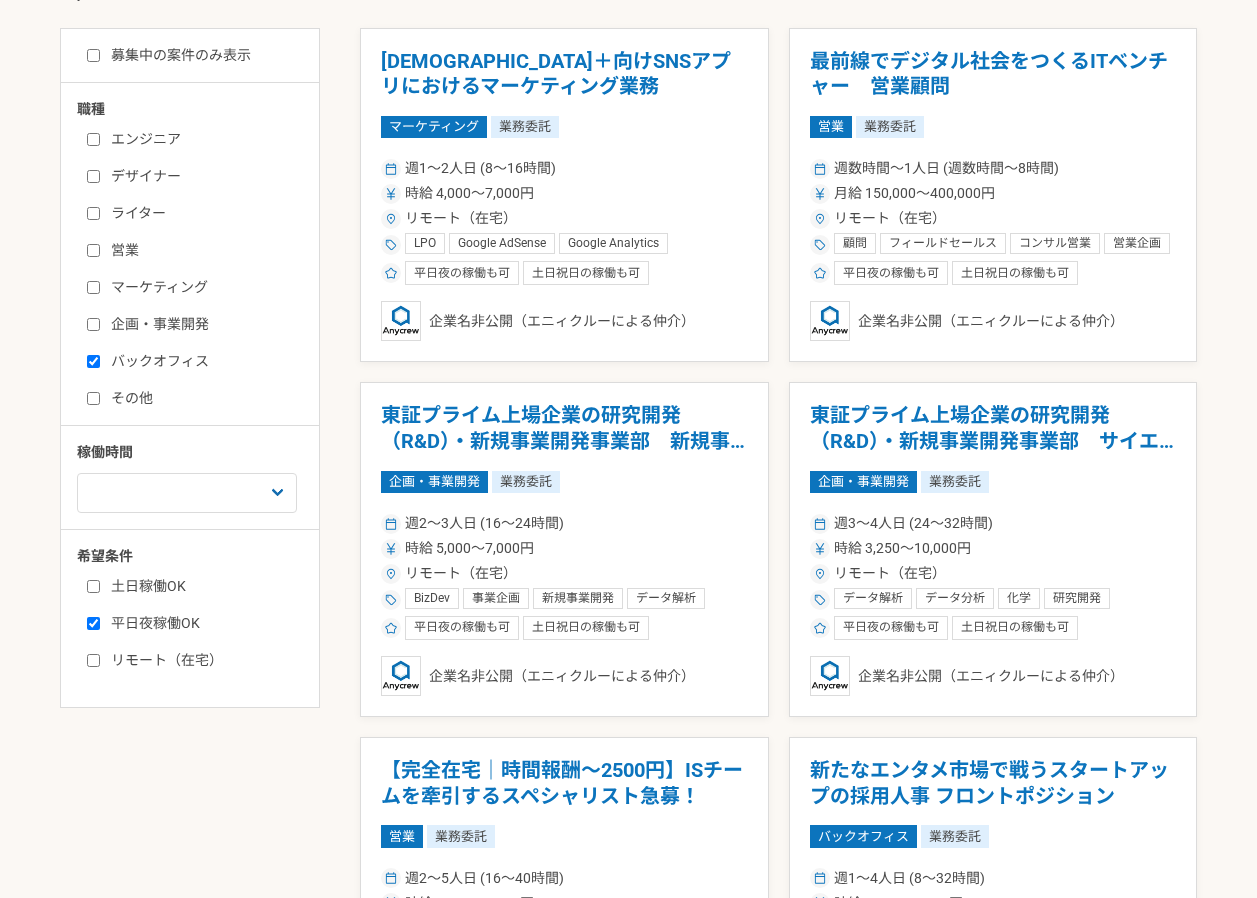 scroll, scrollTop: 500, scrollLeft: 0, axis: vertical 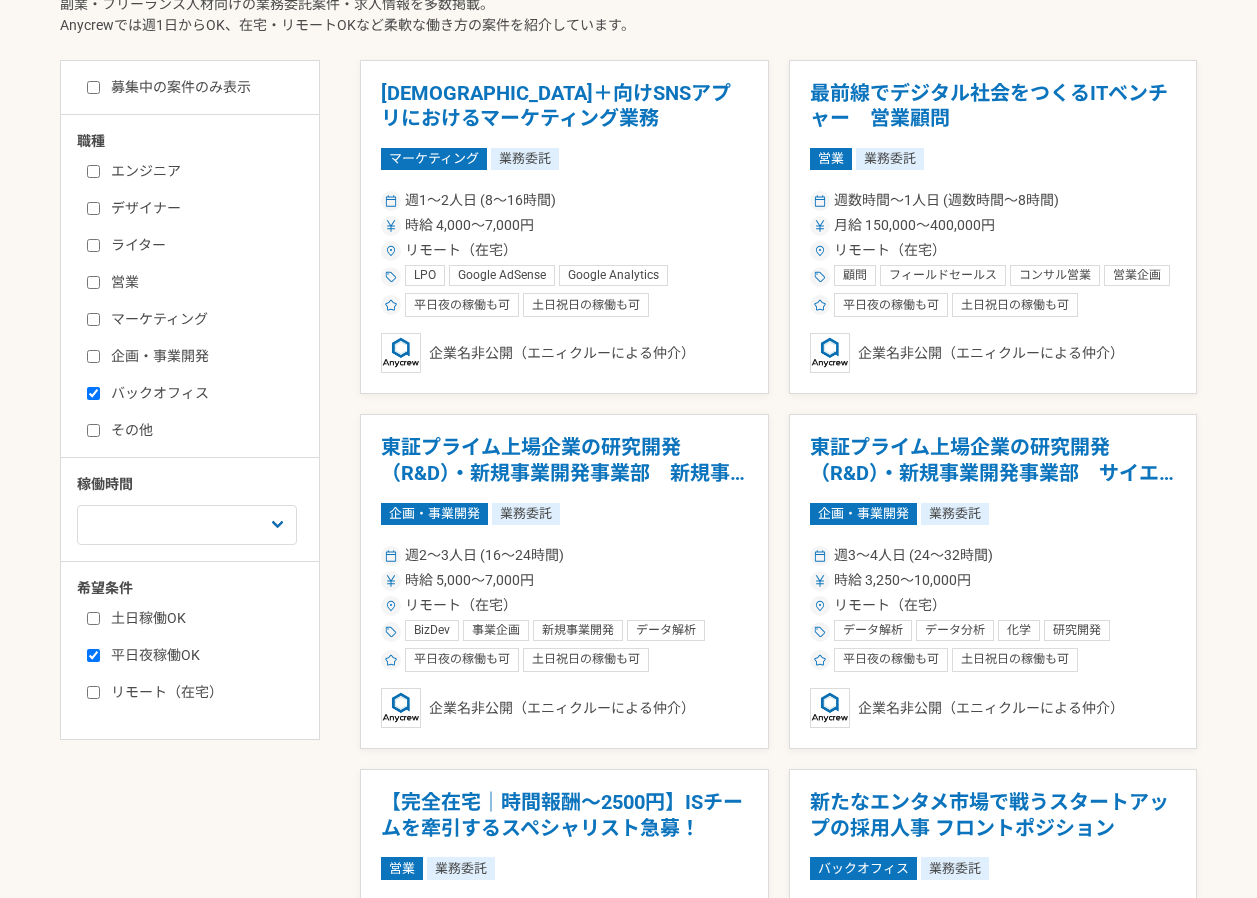 click on "募集中の案件のみ表示" at bounding box center [169, 87] 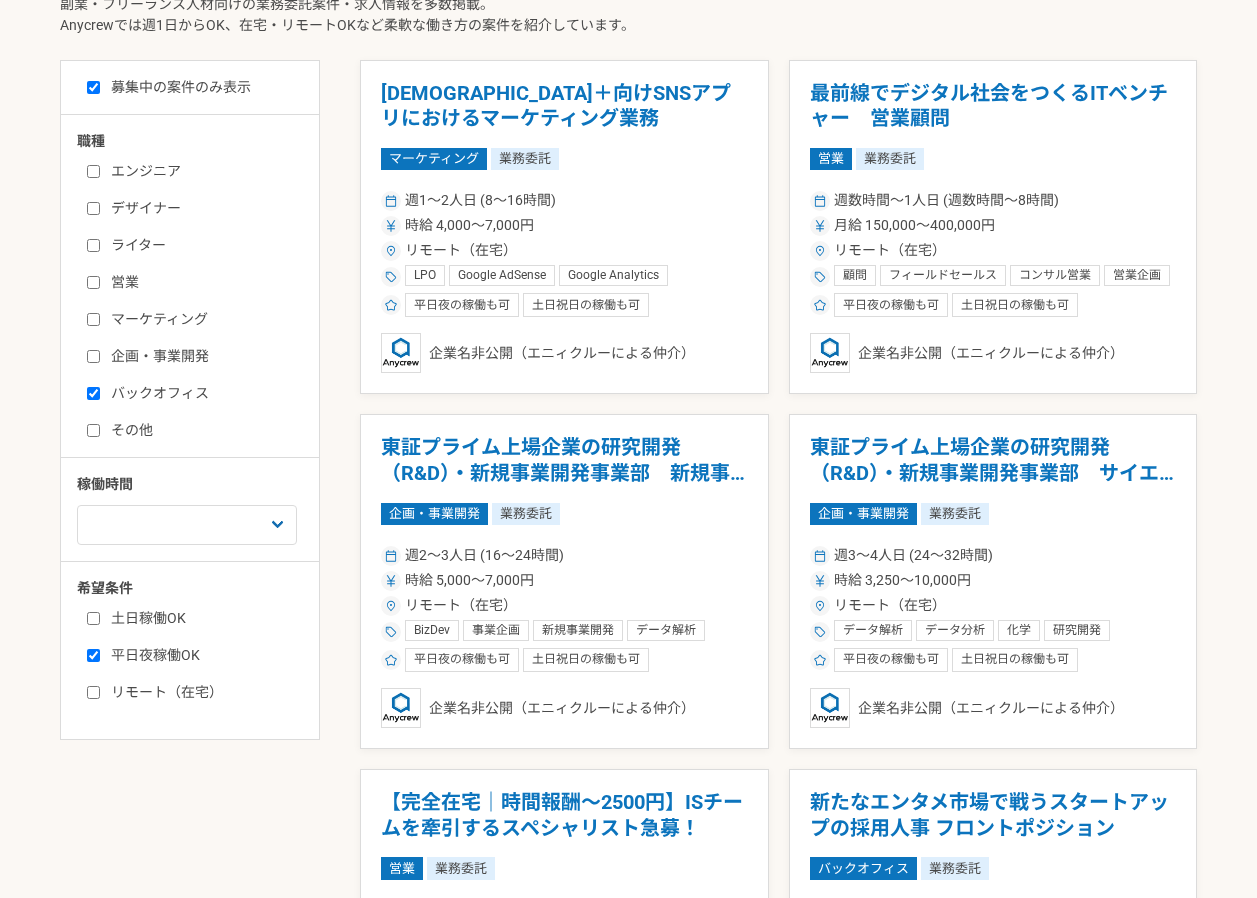 checkbox on "true" 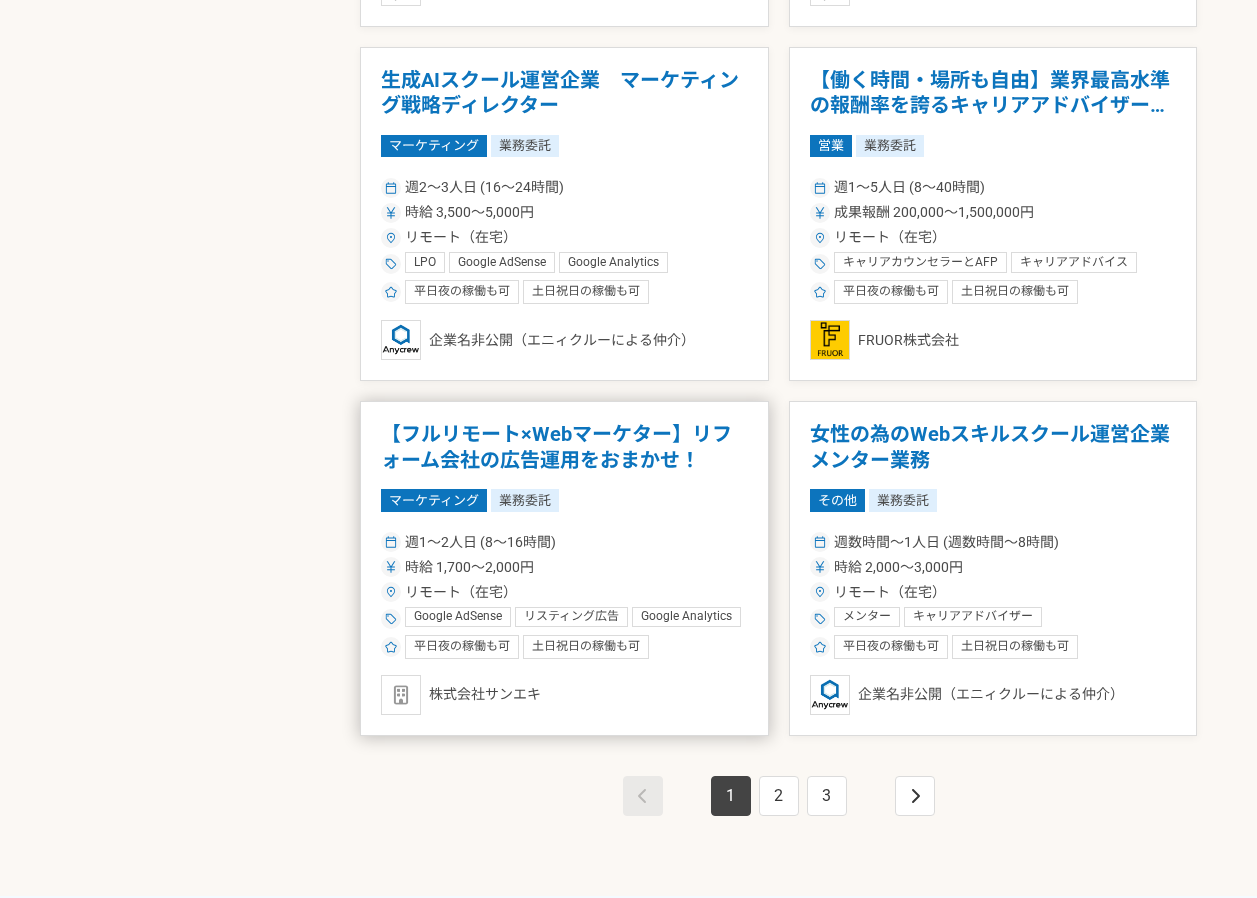 scroll, scrollTop: 3400, scrollLeft: 0, axis: vertical 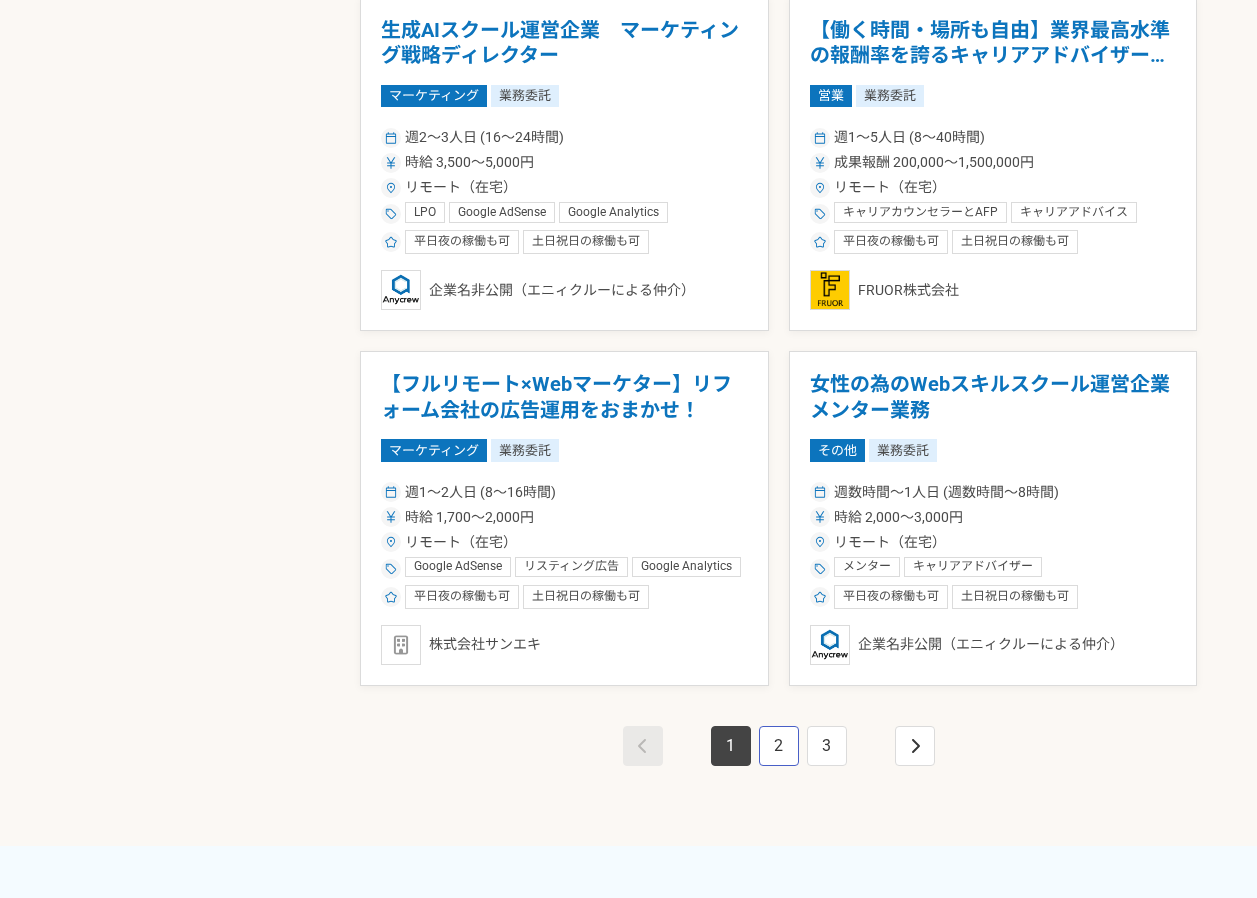 click on "2" at bounding box center (779, 746) 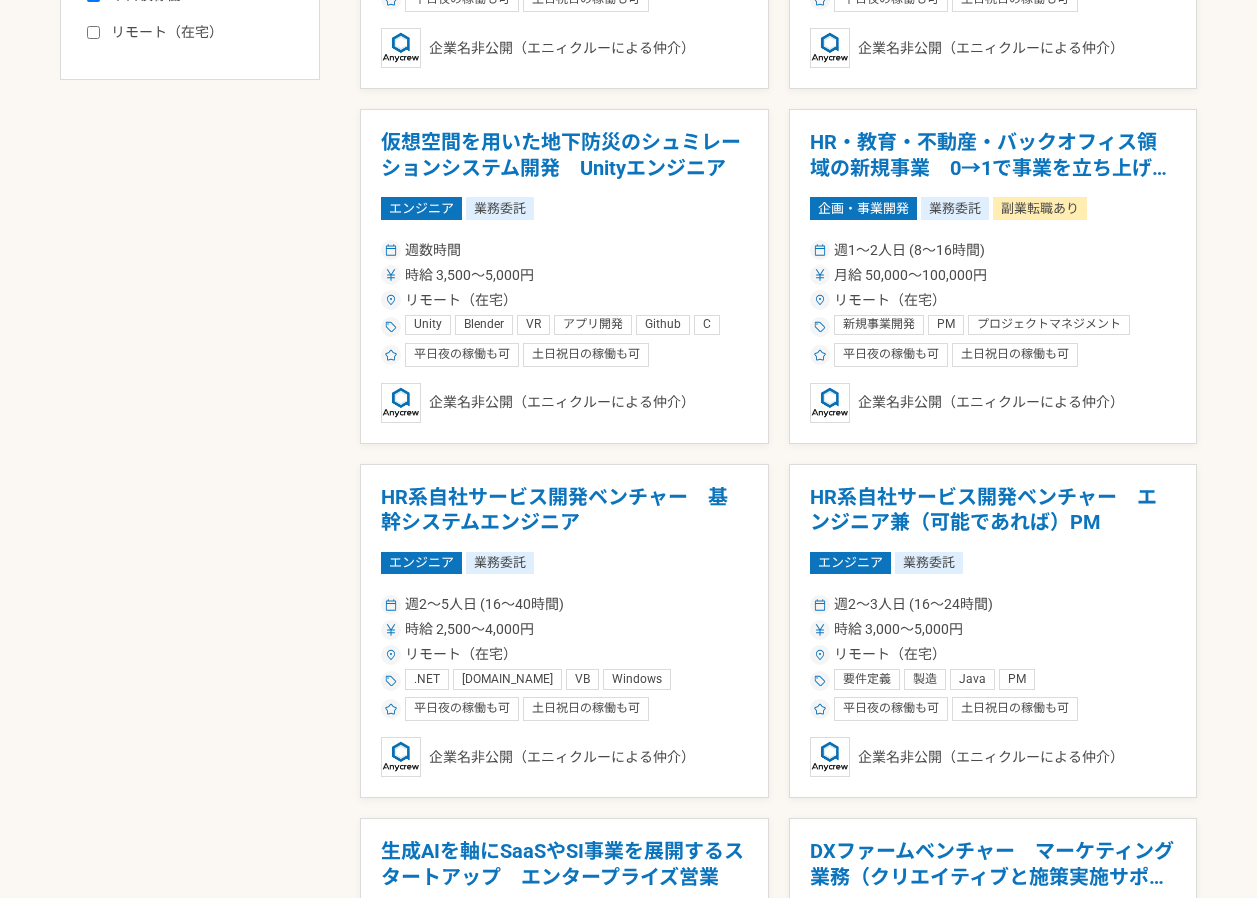 scroll, scrollTop: 700, scrollLeft: 0, axis: vertical 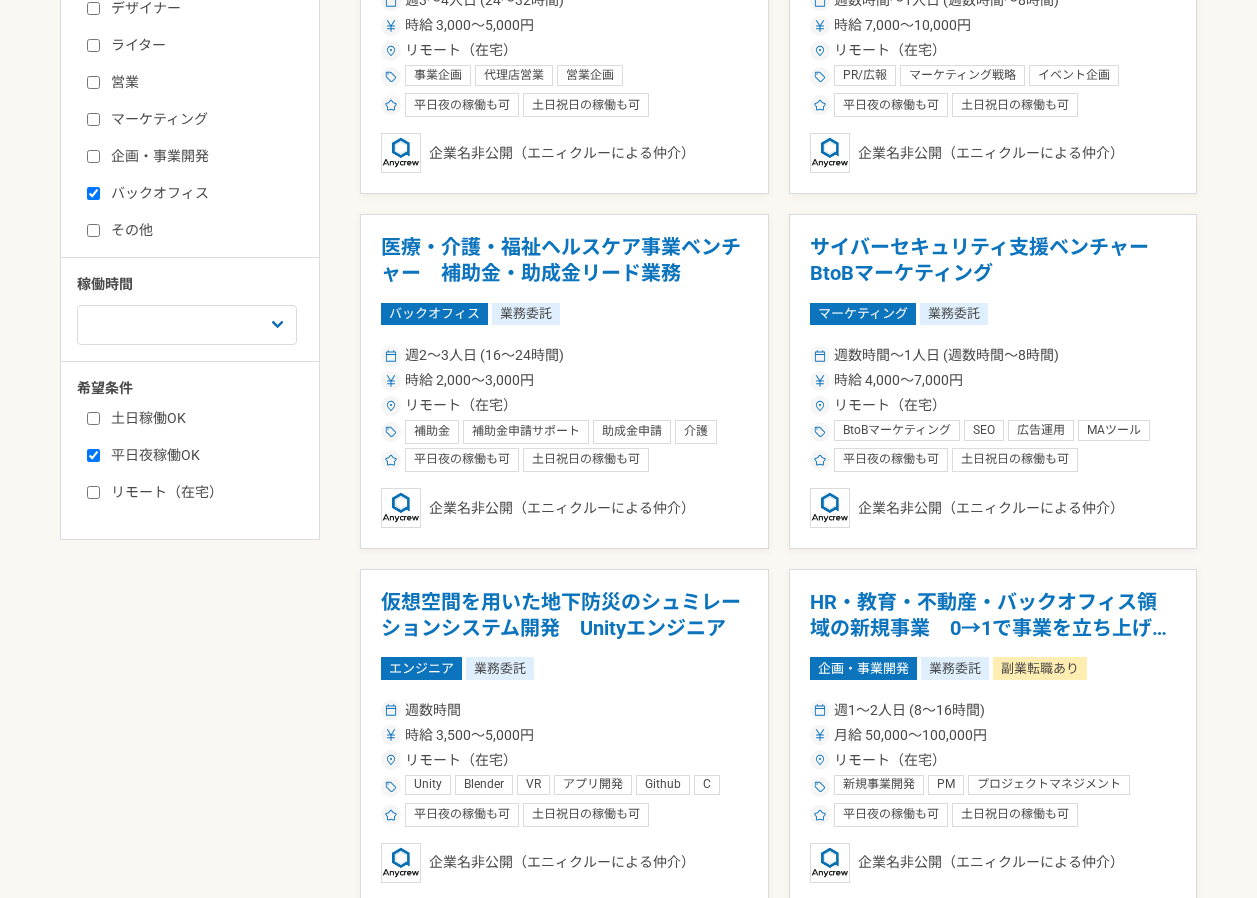 click on "リモート（在宅）" at bounding box center [93, 492] 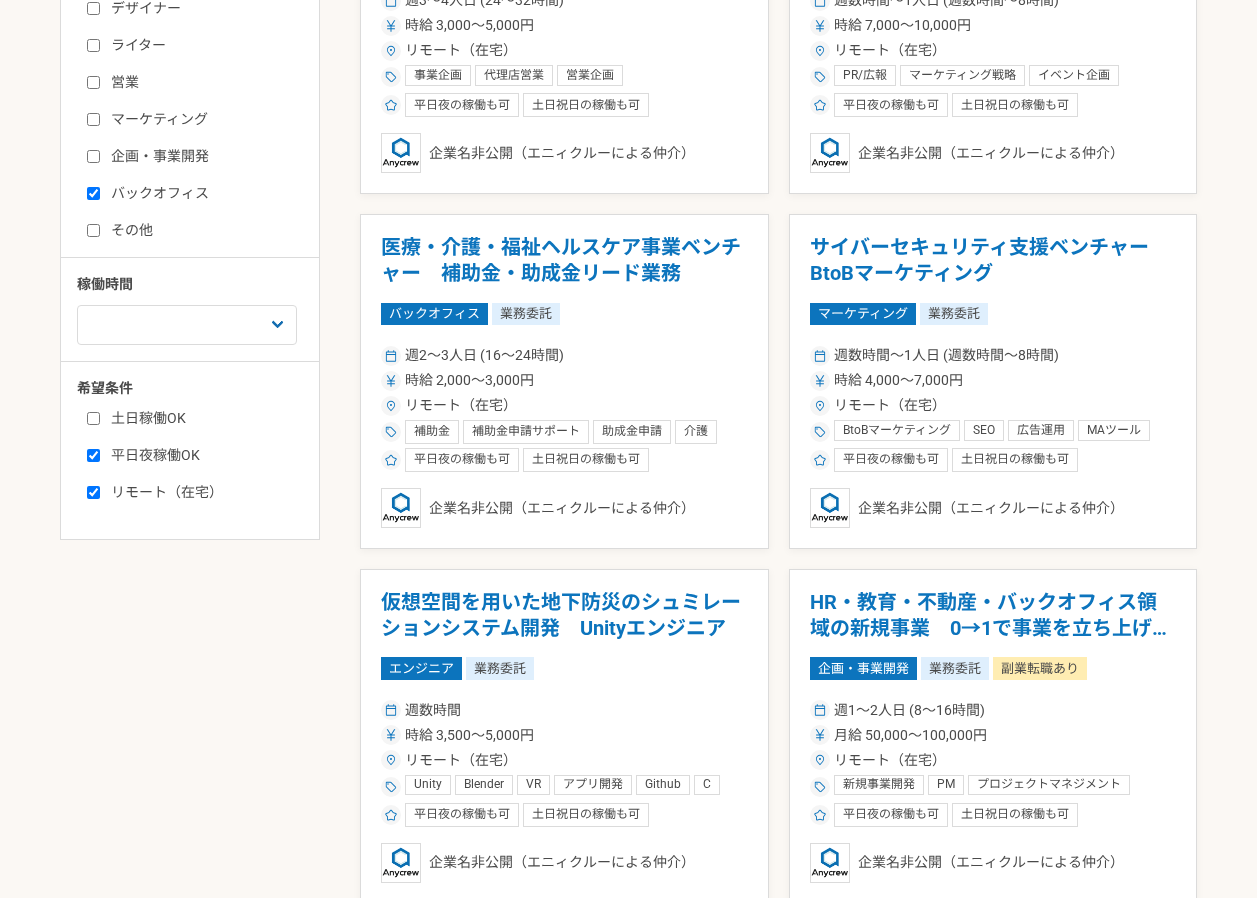 checkbox on "true" 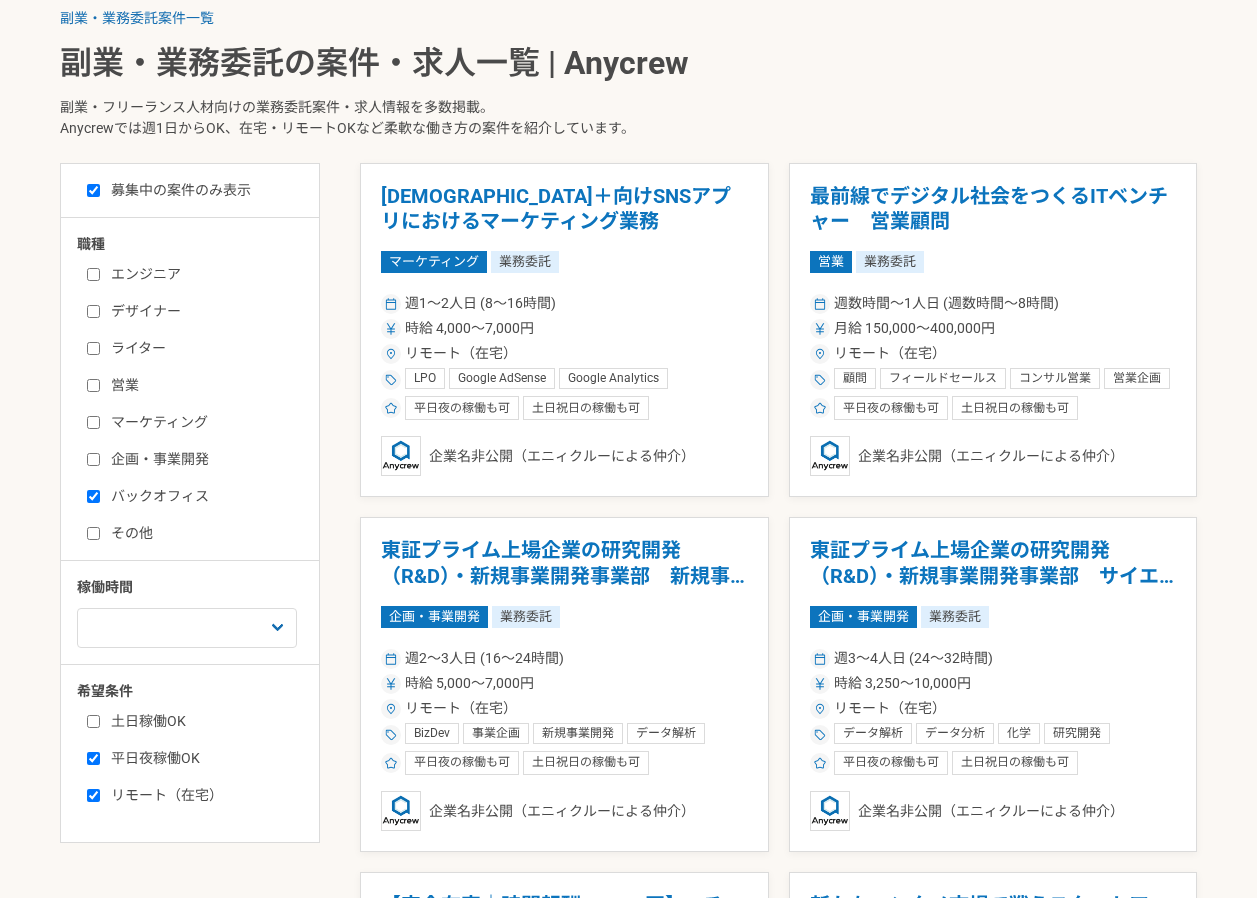 scroll, scrollTop: 600, scrollLeft: 0, axis: vertical 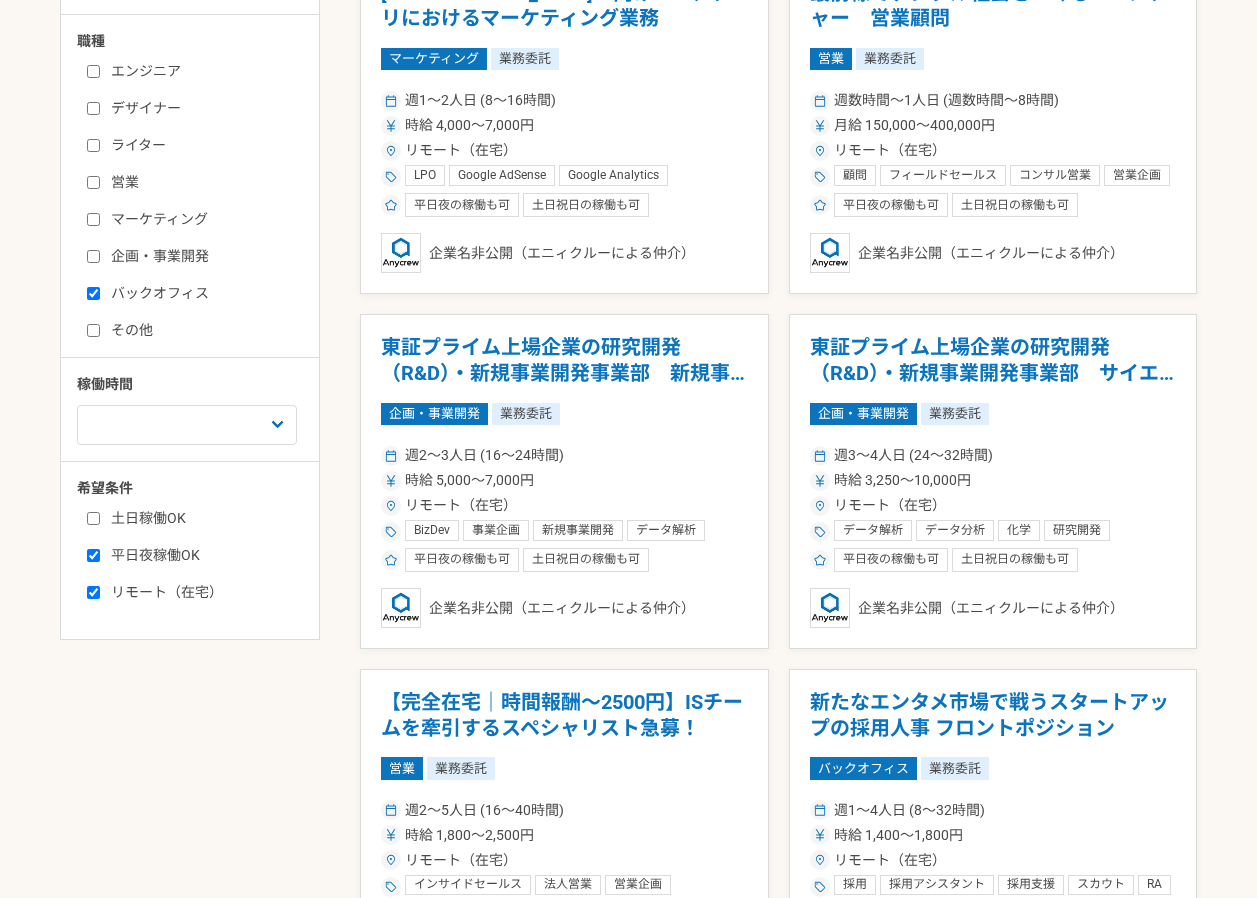 click on "土日稼働OK" at bounding box center (93, 518) 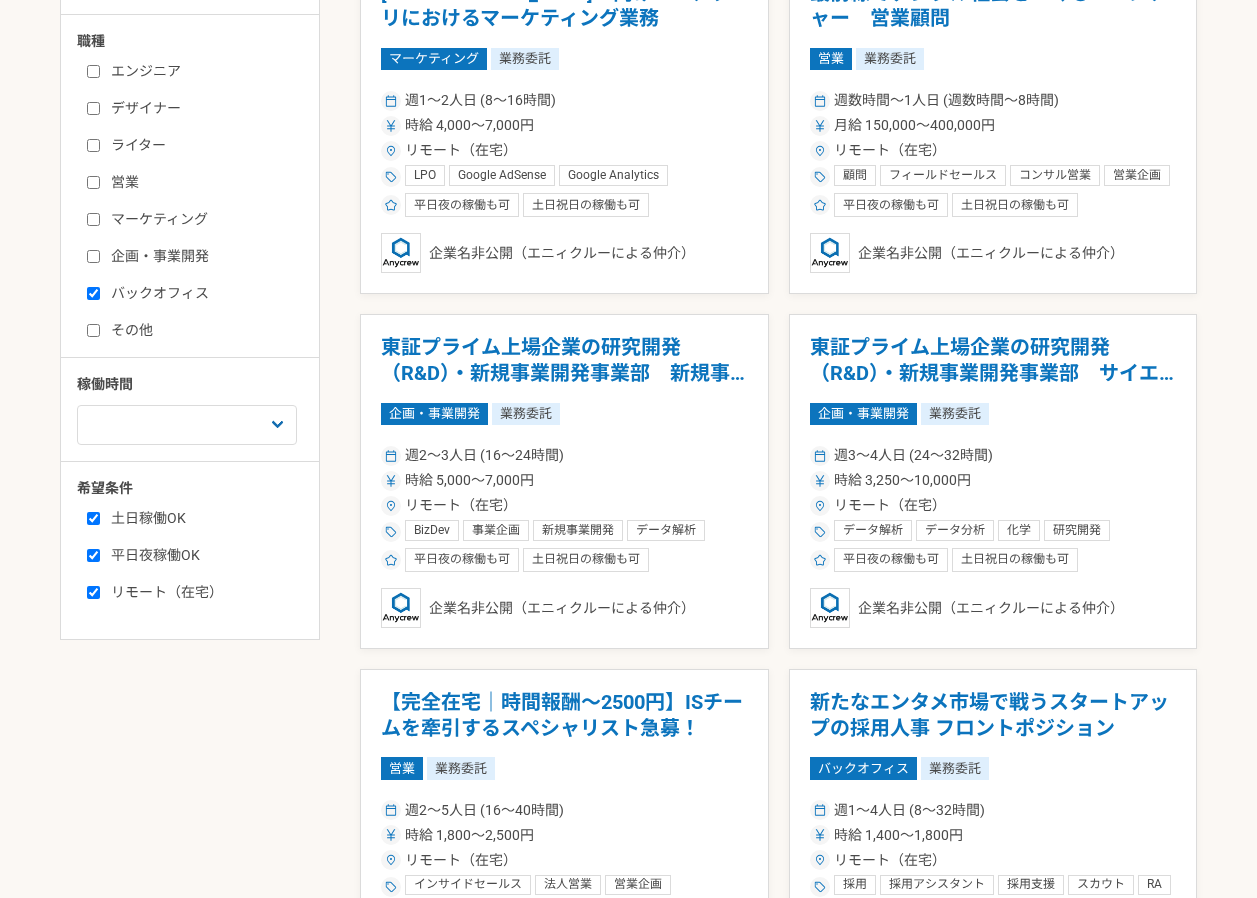 checkbox on "true" 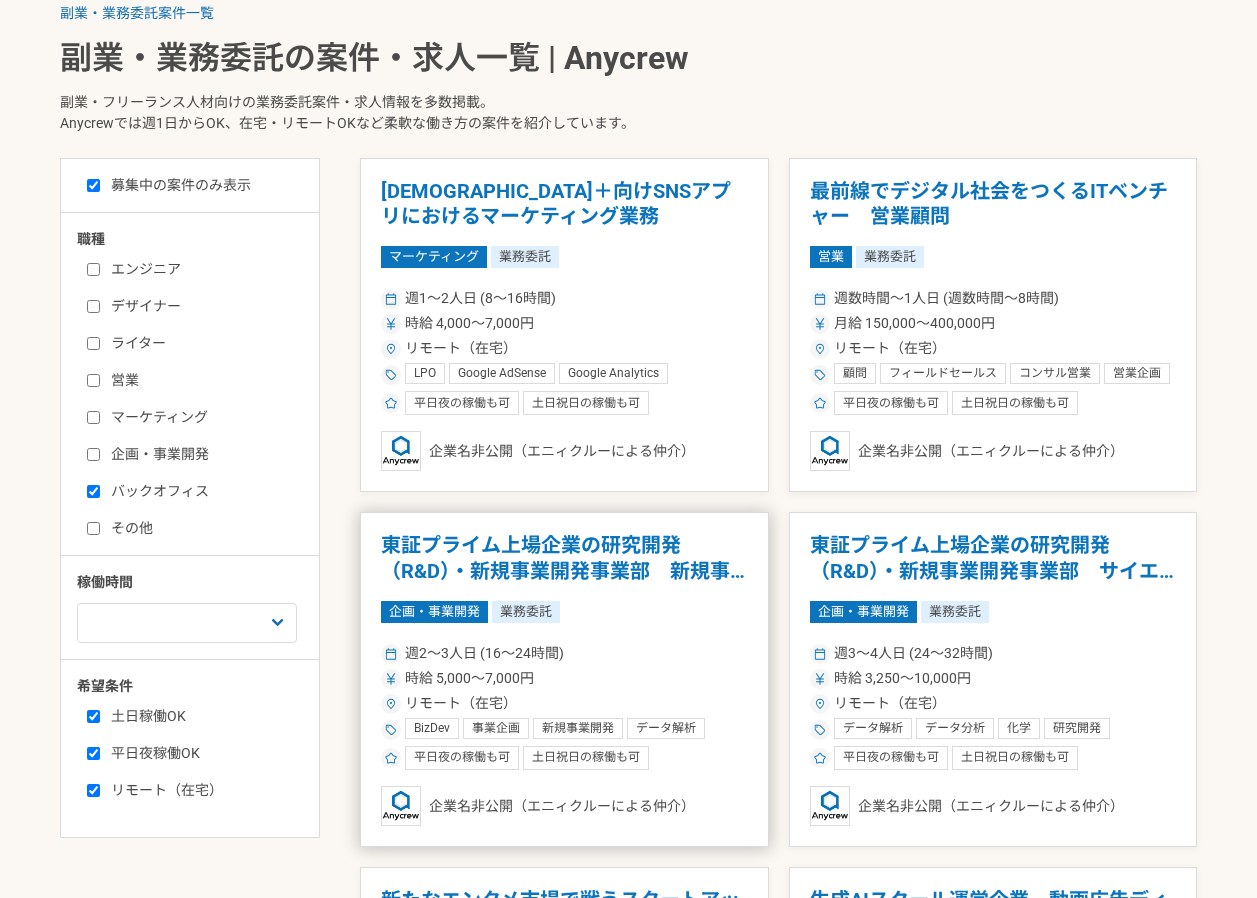 scroll, scrollTop: 400, scrollLeft: 0, axis: vertical 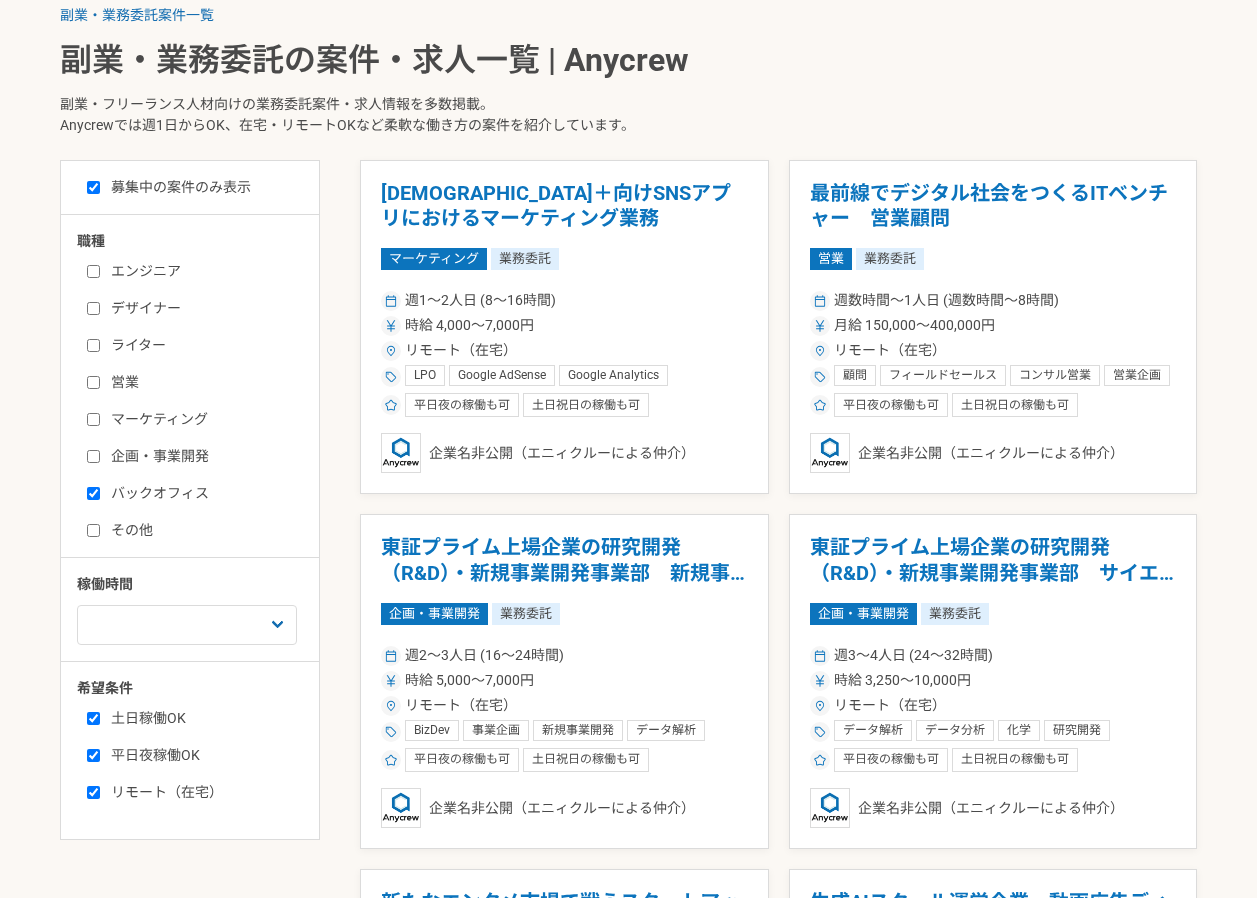 click on "ライター" at bounding box center [93, 345] 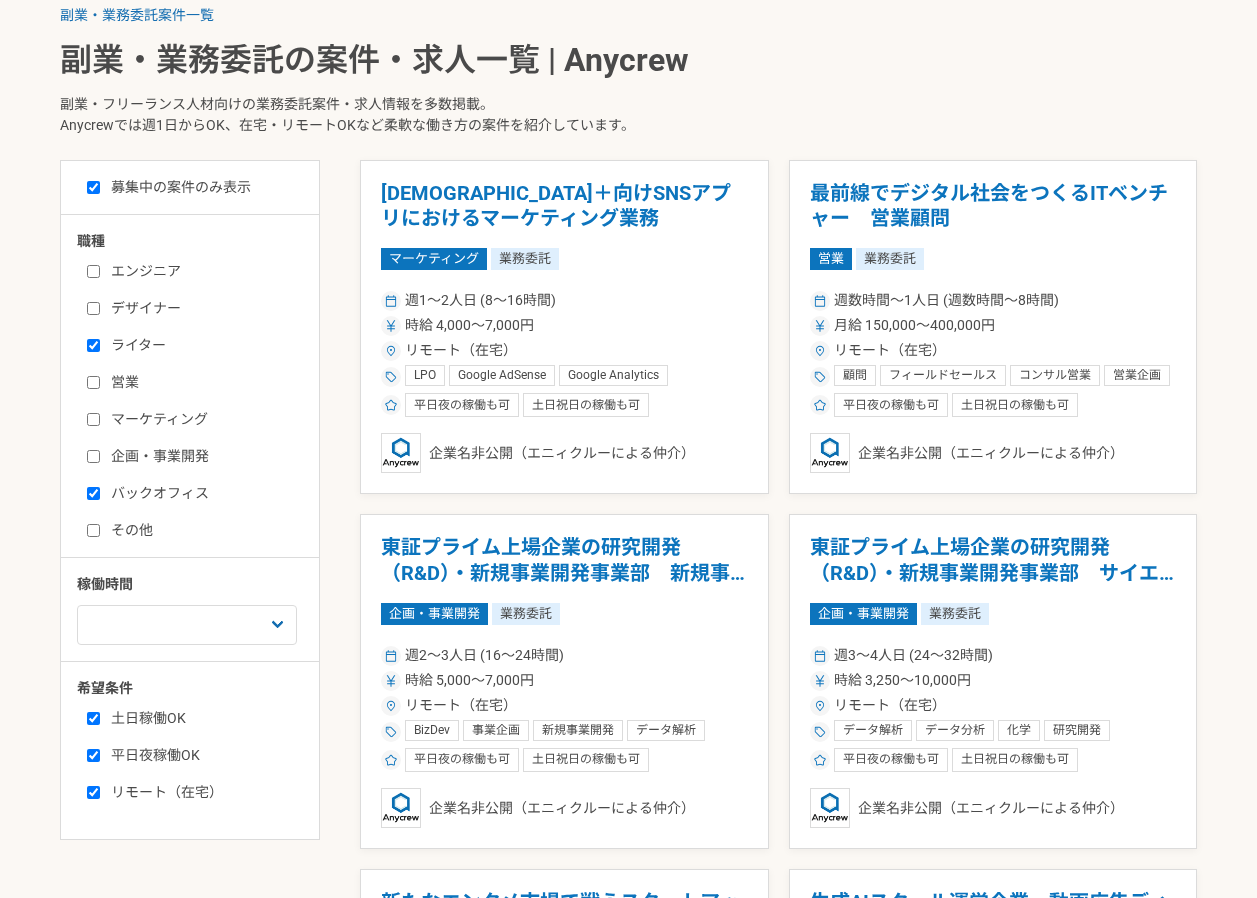 checkbox on "true" 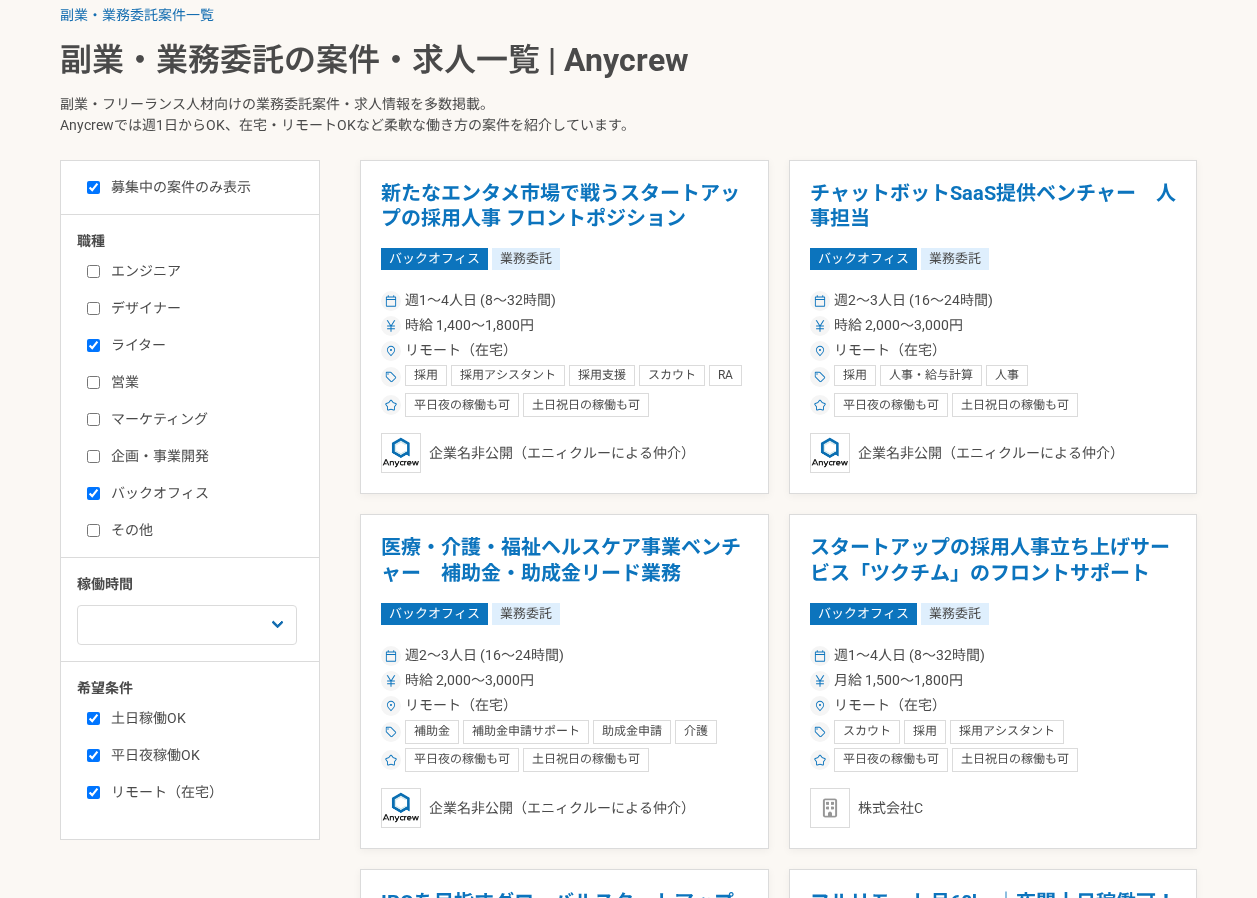 click on "バックオフィス" at bounding box center (93, 493) 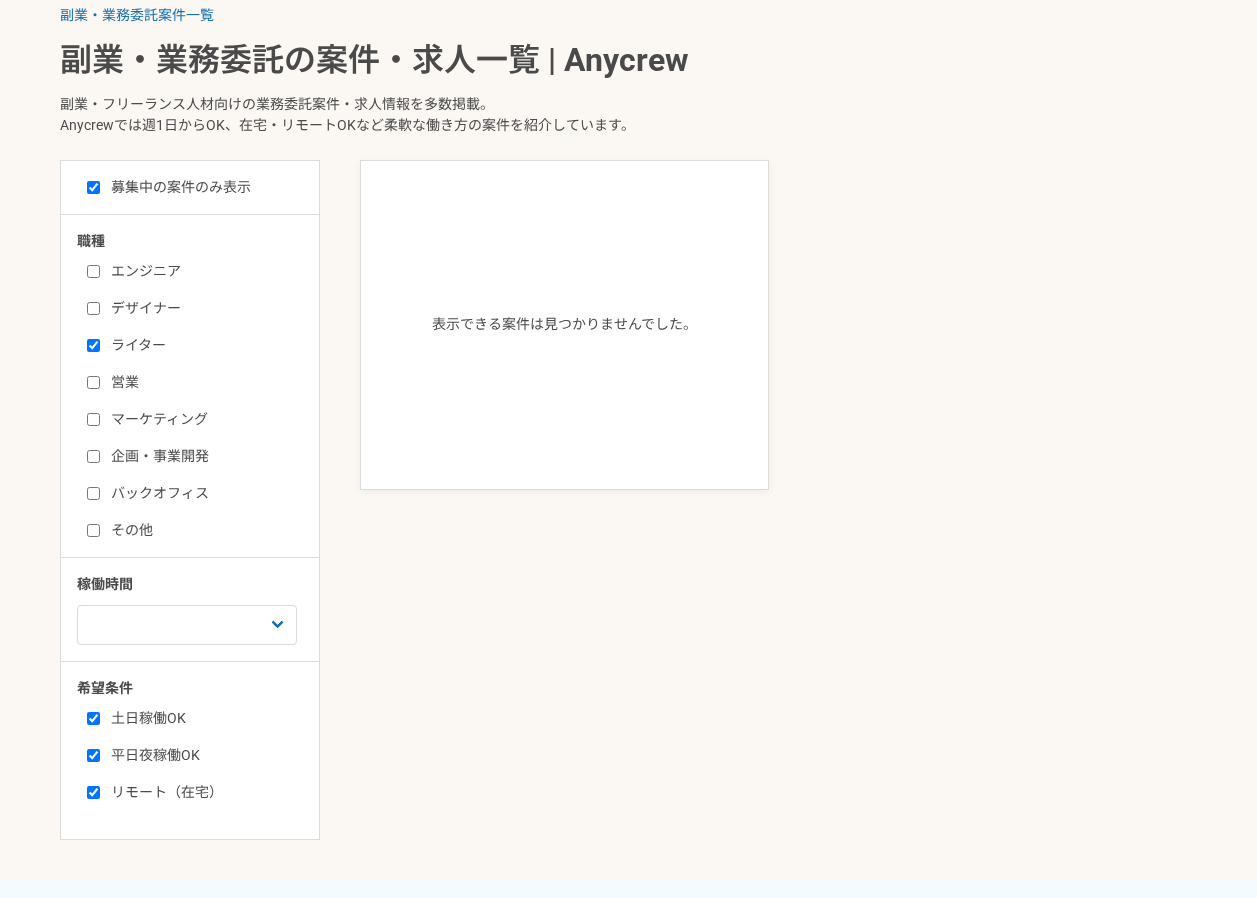 click on "バックオフィス" at bounding box center (93, 493) 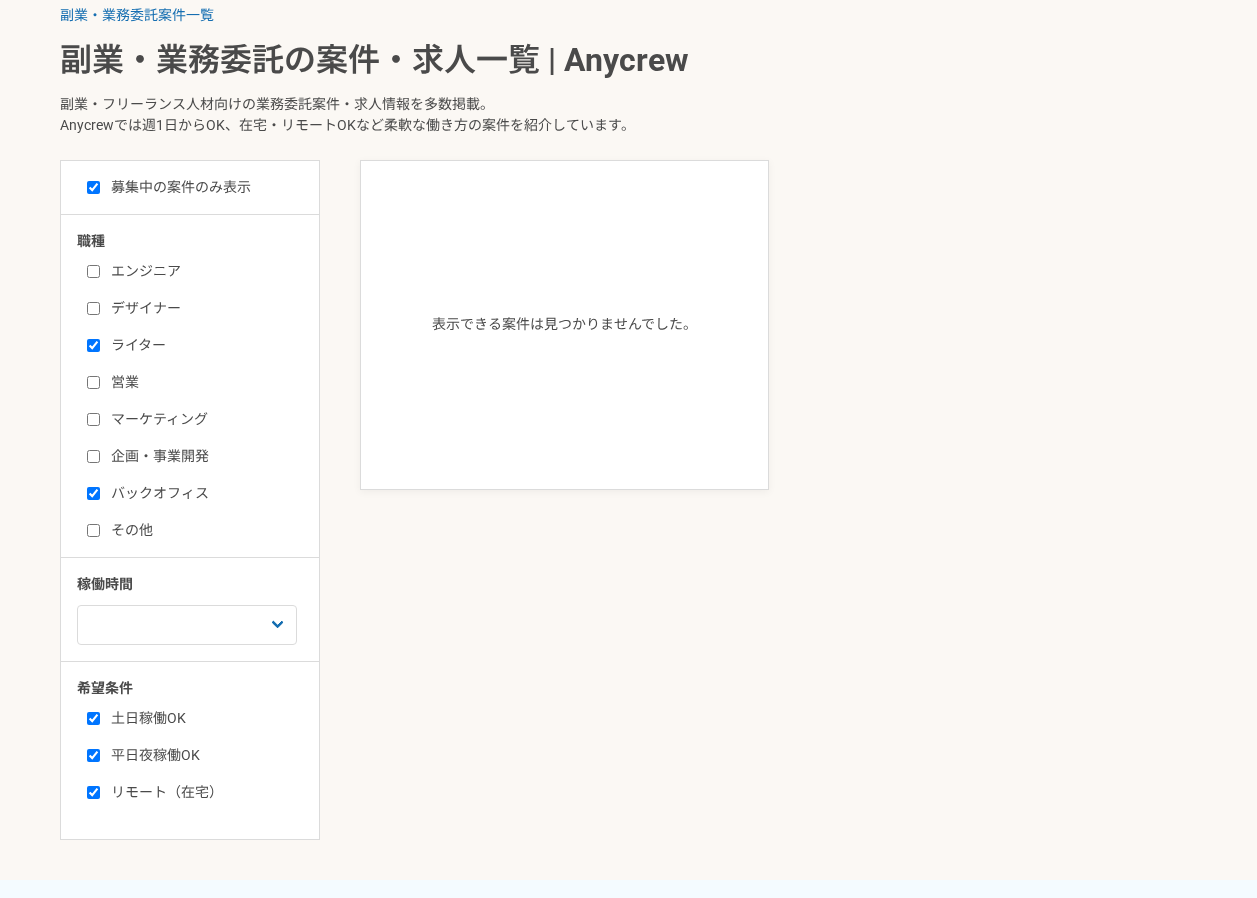 checkbox on "true" 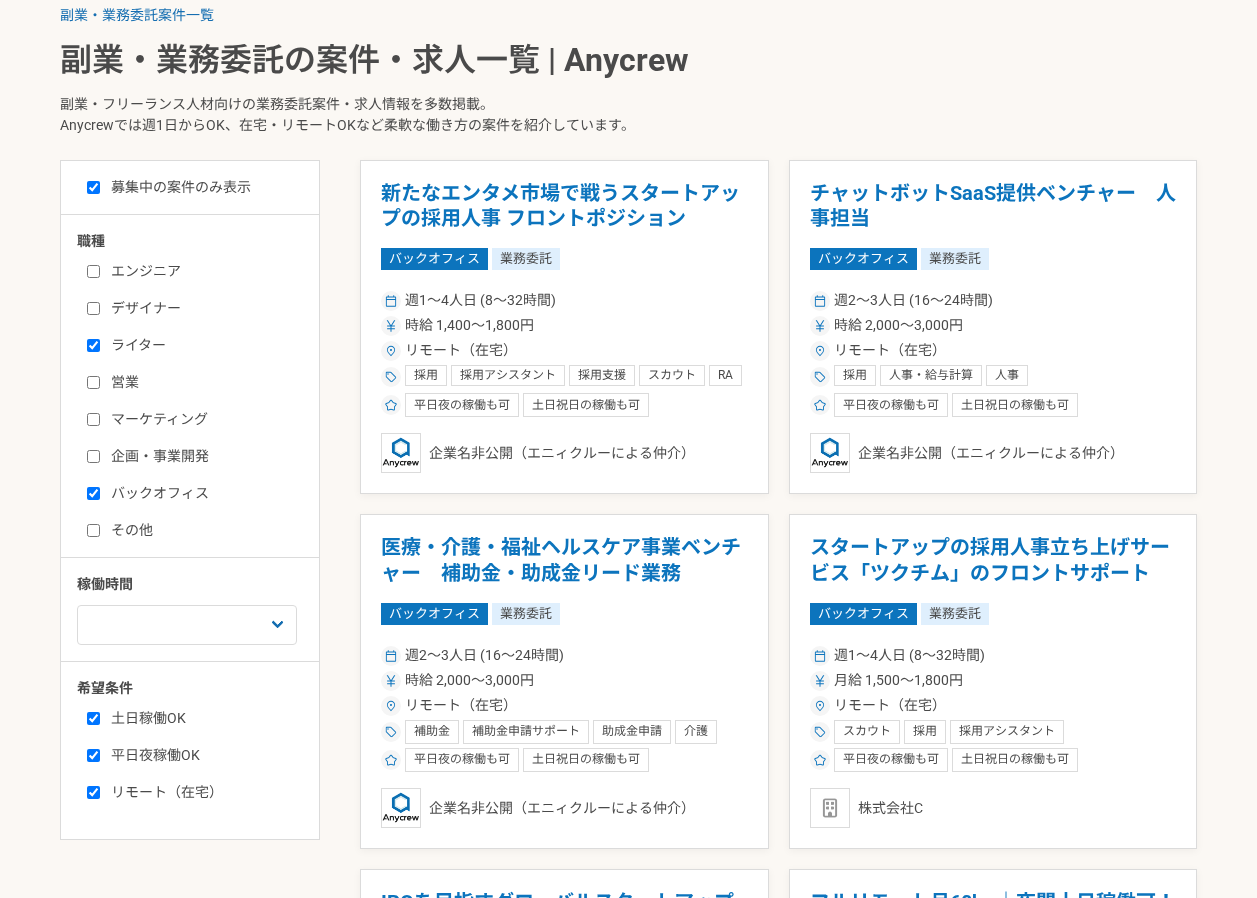 click on "ライター" at bounding box center (202, 345) 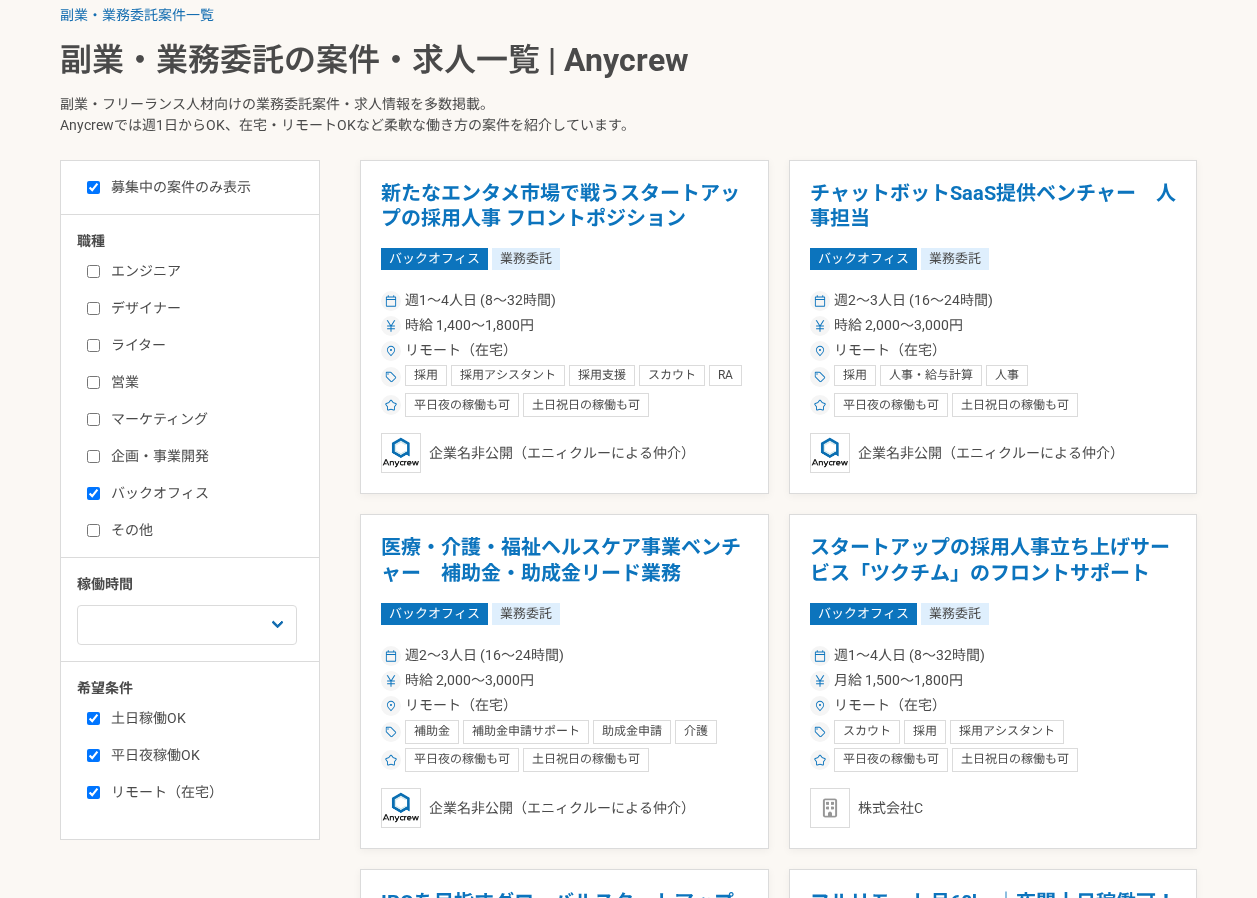 checkbox on "false" 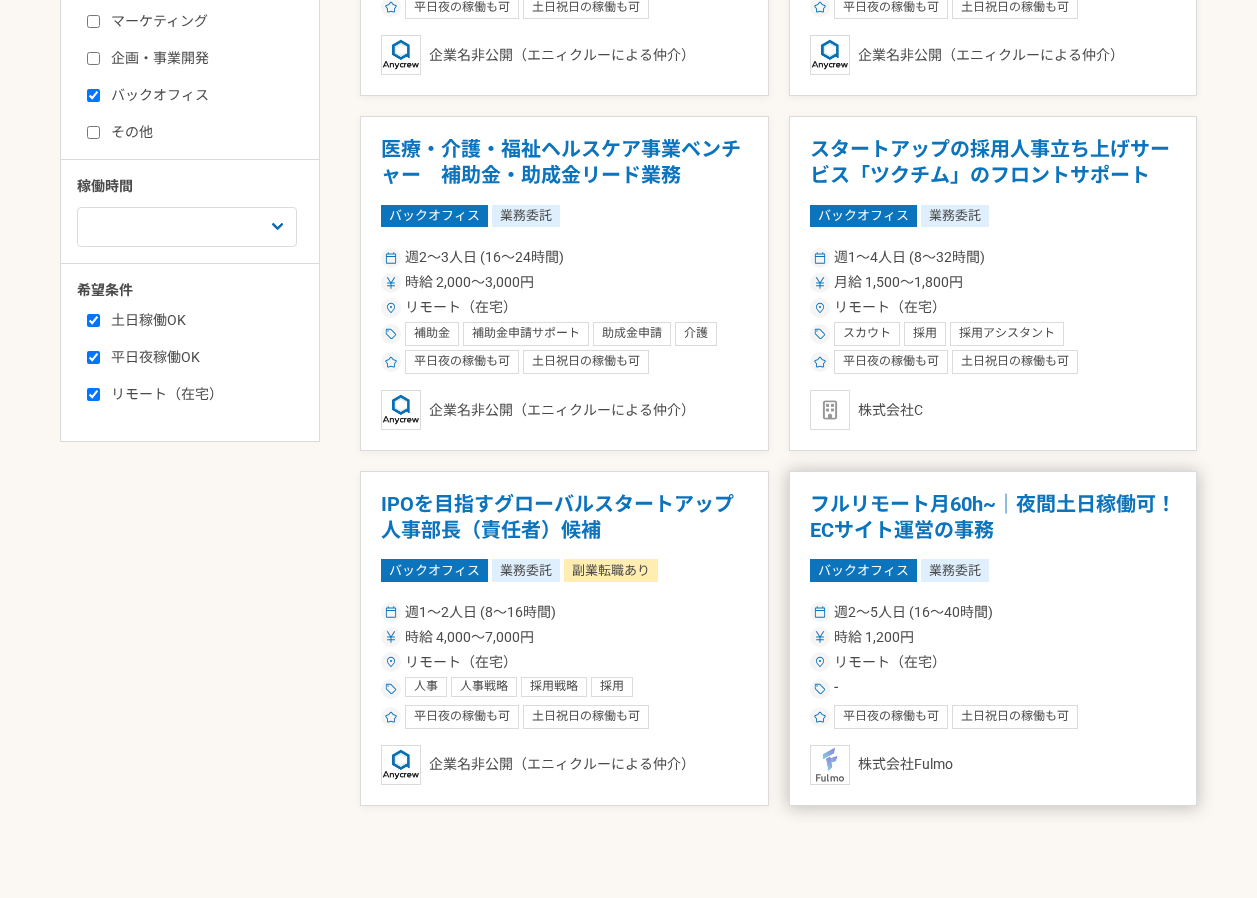 scroll, scrollTop: 800, scrollLeft: 0, axis: vertical 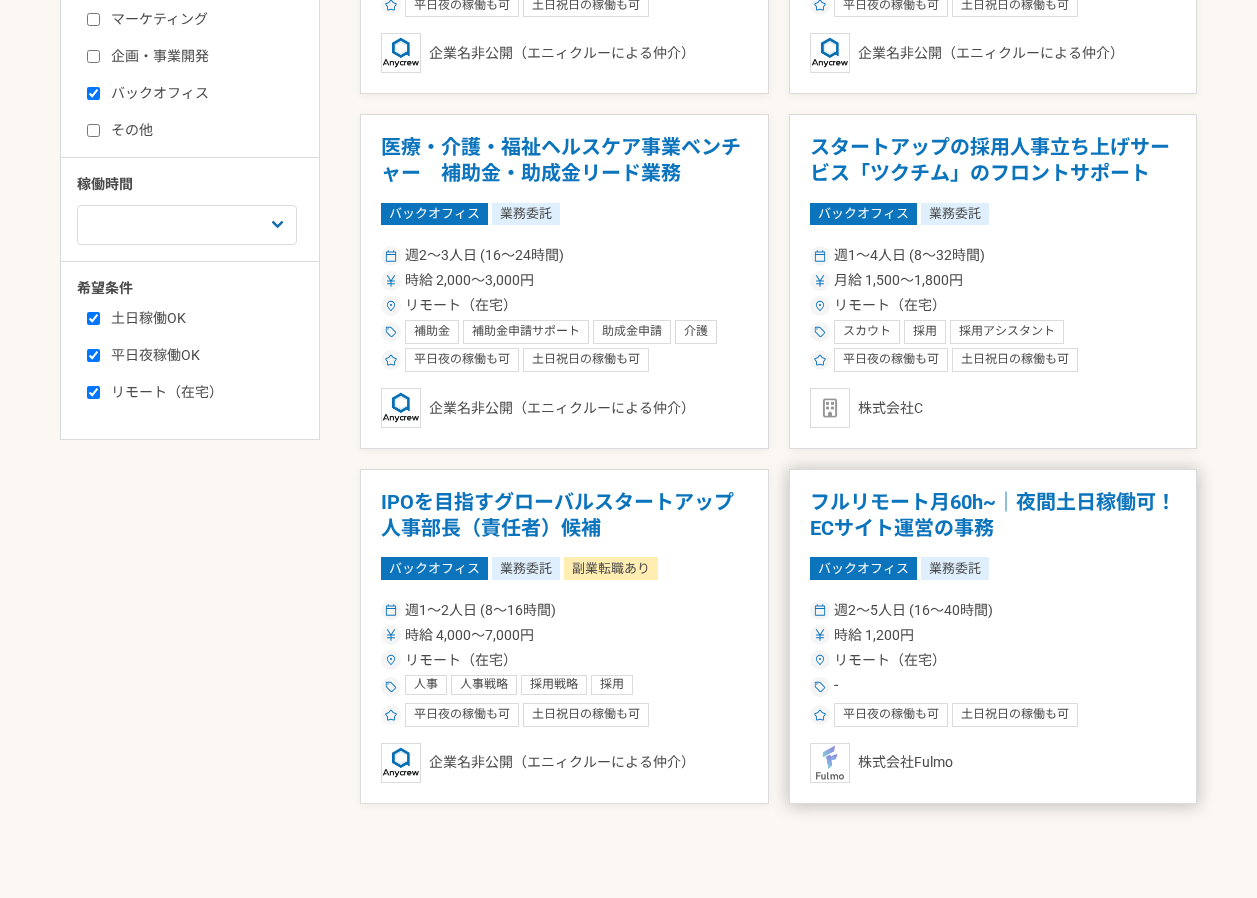 click on "フルリモート月60h~｜夜間土日稼働可！ECサイト運営の事務" at bounding box center [993, 515] 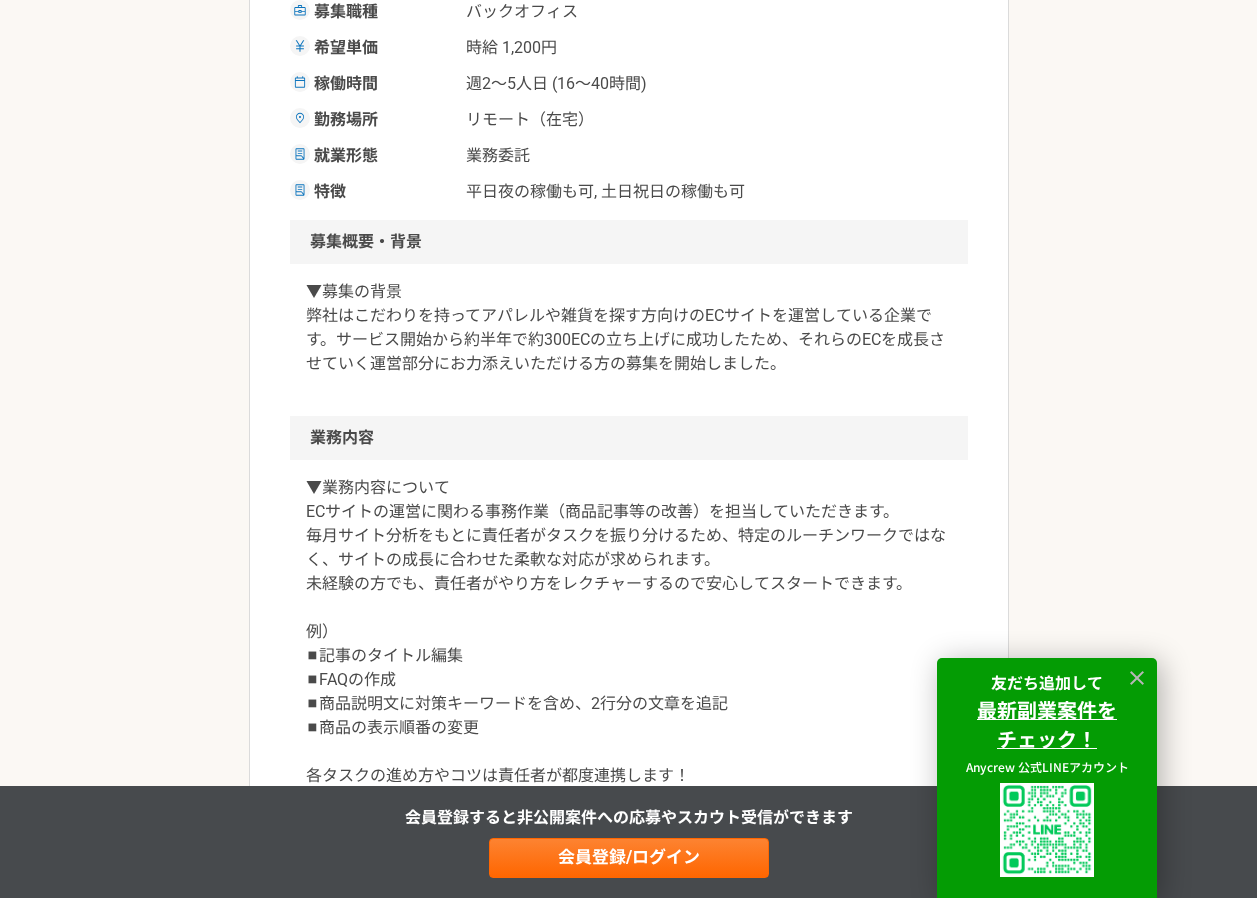scroll, scrollTop: 400, scrollLeft: 0, axis: vertical 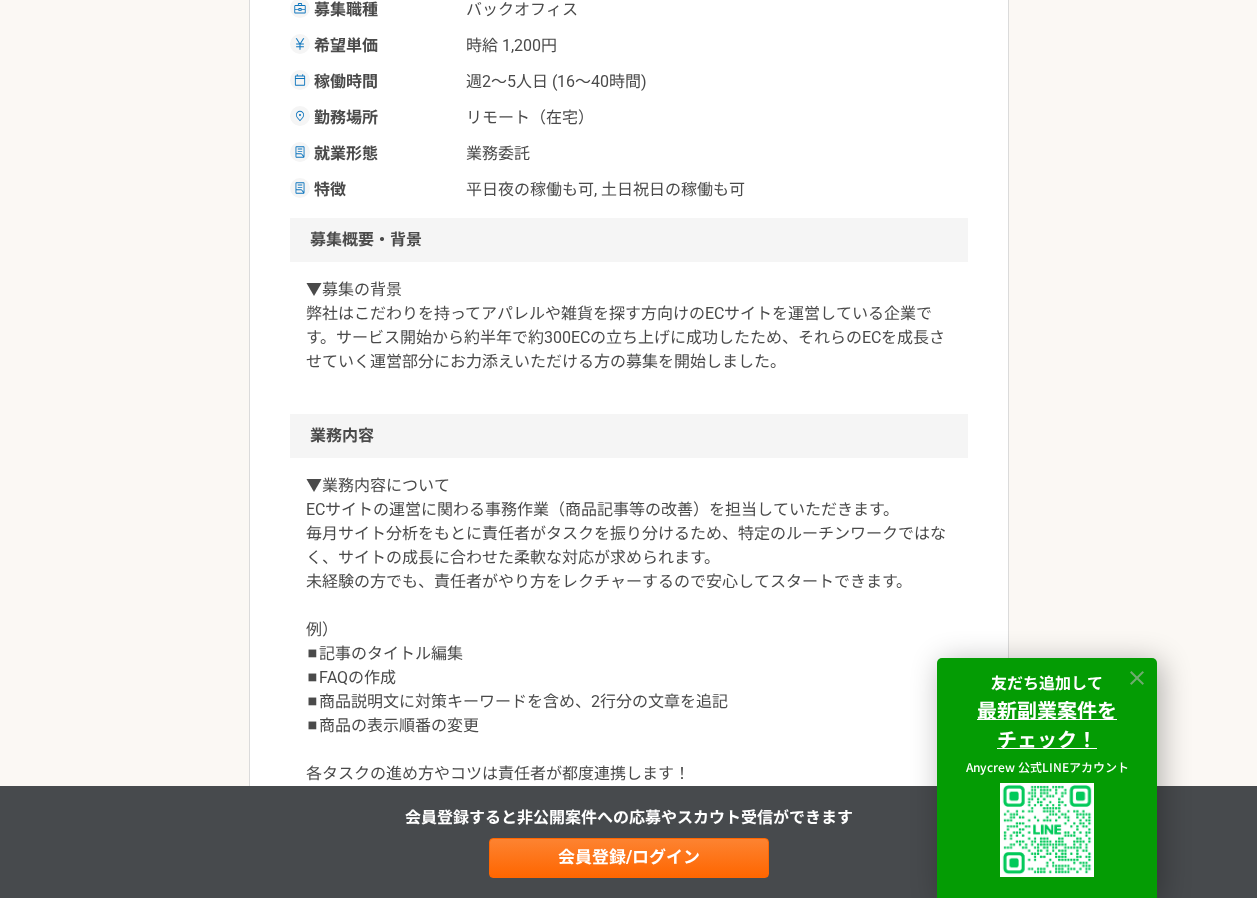 click 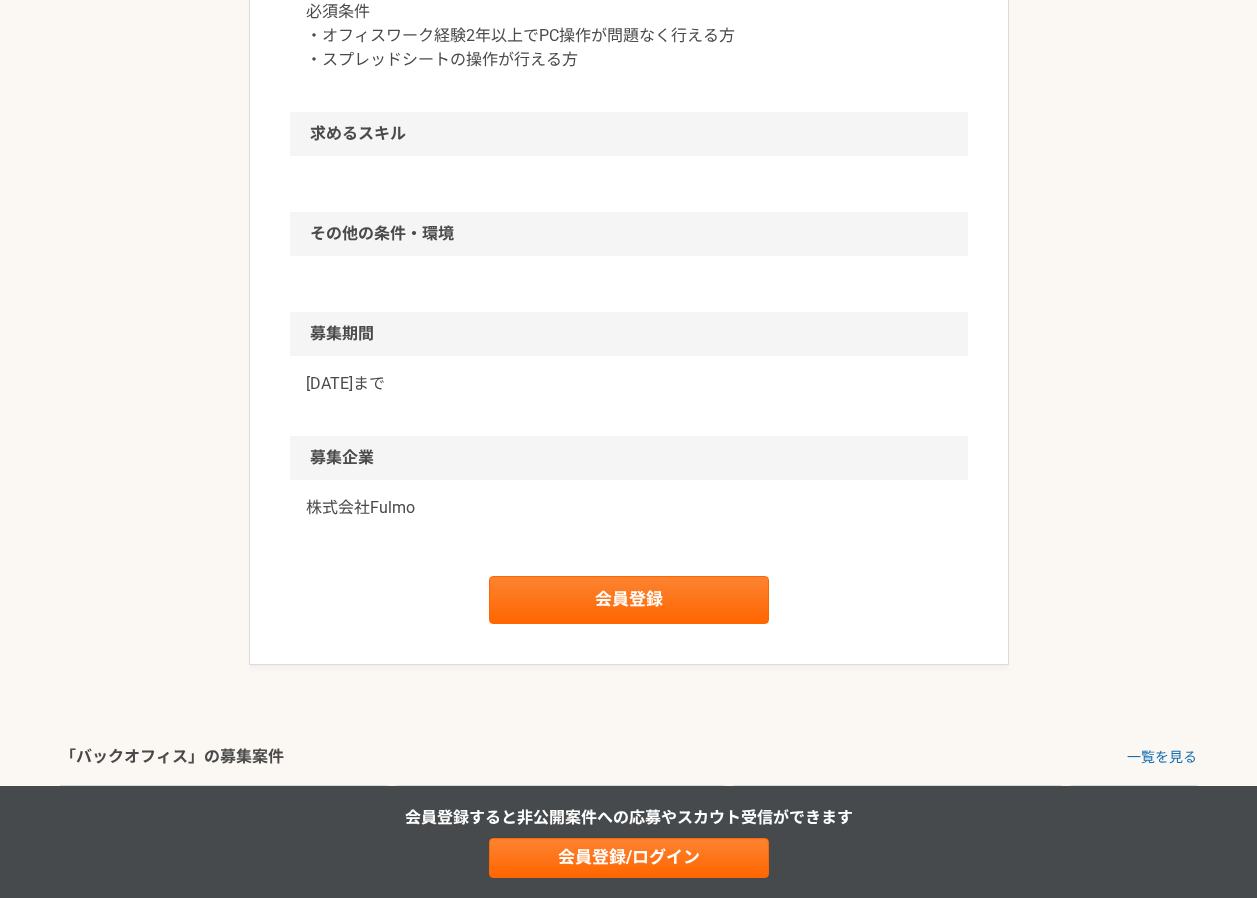 scroll, scrollTop: 1300, scrollLeft: 0, axis: vertical 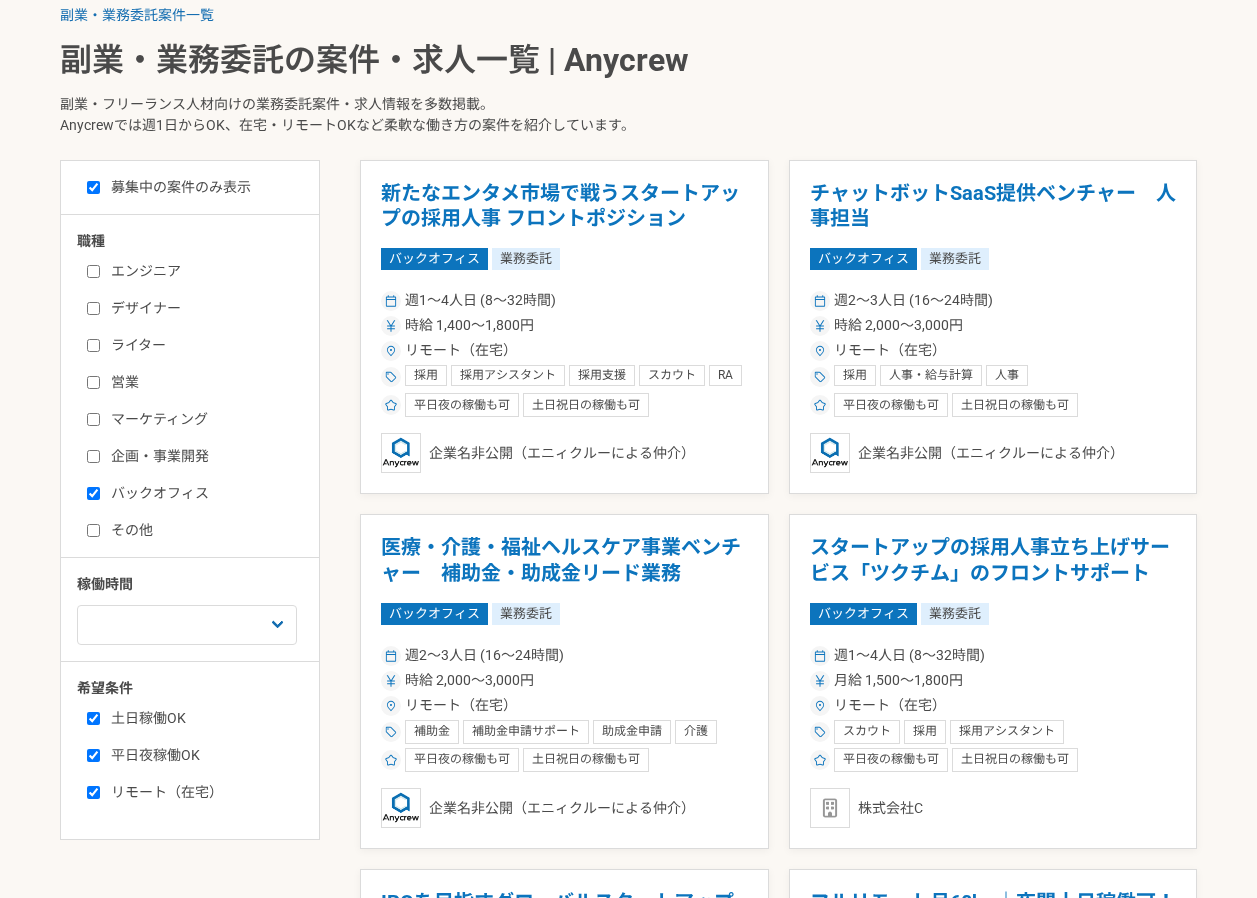 drag, startPoint x: 611, startPoint y: 215, endPoint x: 755, endPoint y: 96, distance: 186.80739 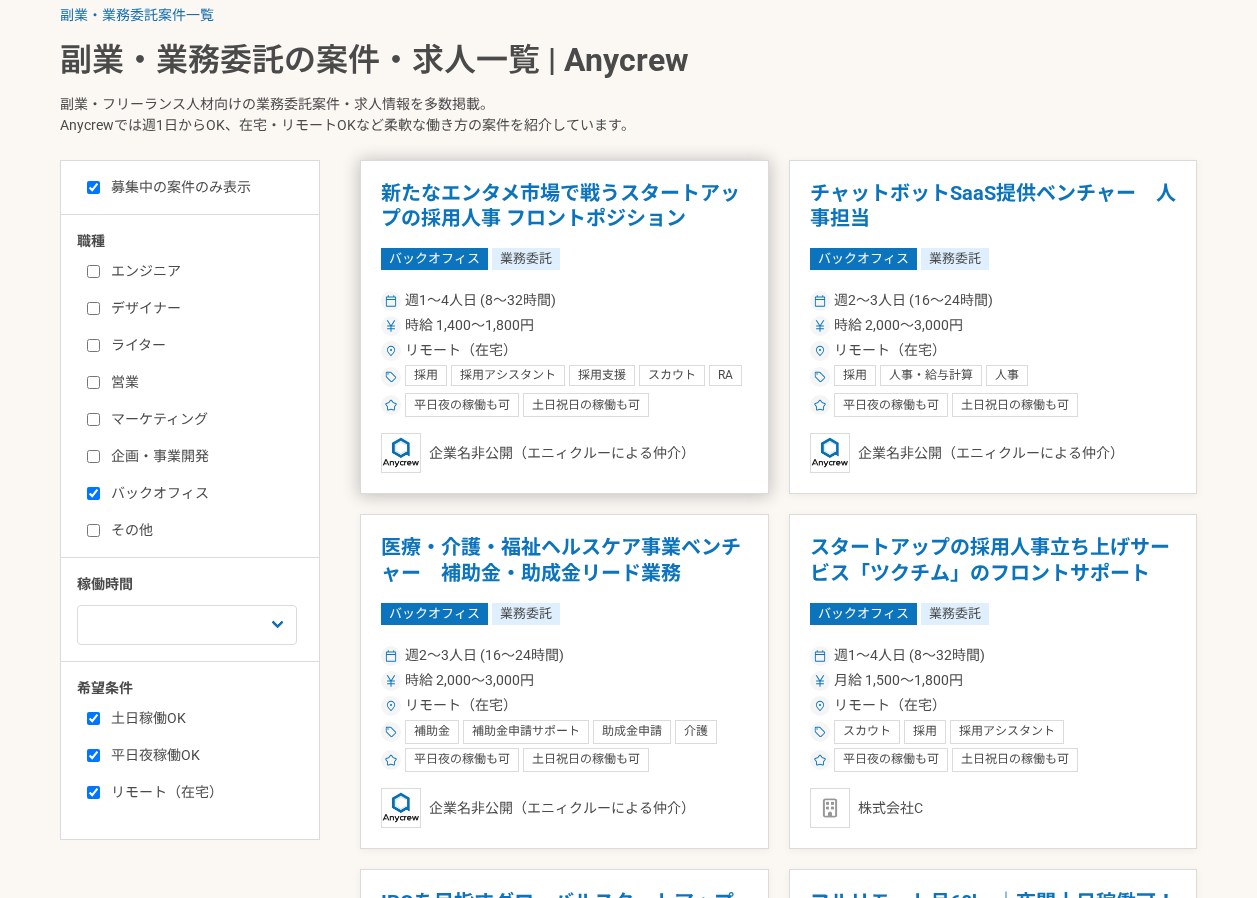 click on "新たなエンタメ市場で戦うスタートアップの採用人事 フロントポジション" at bounding box center [564, 206] 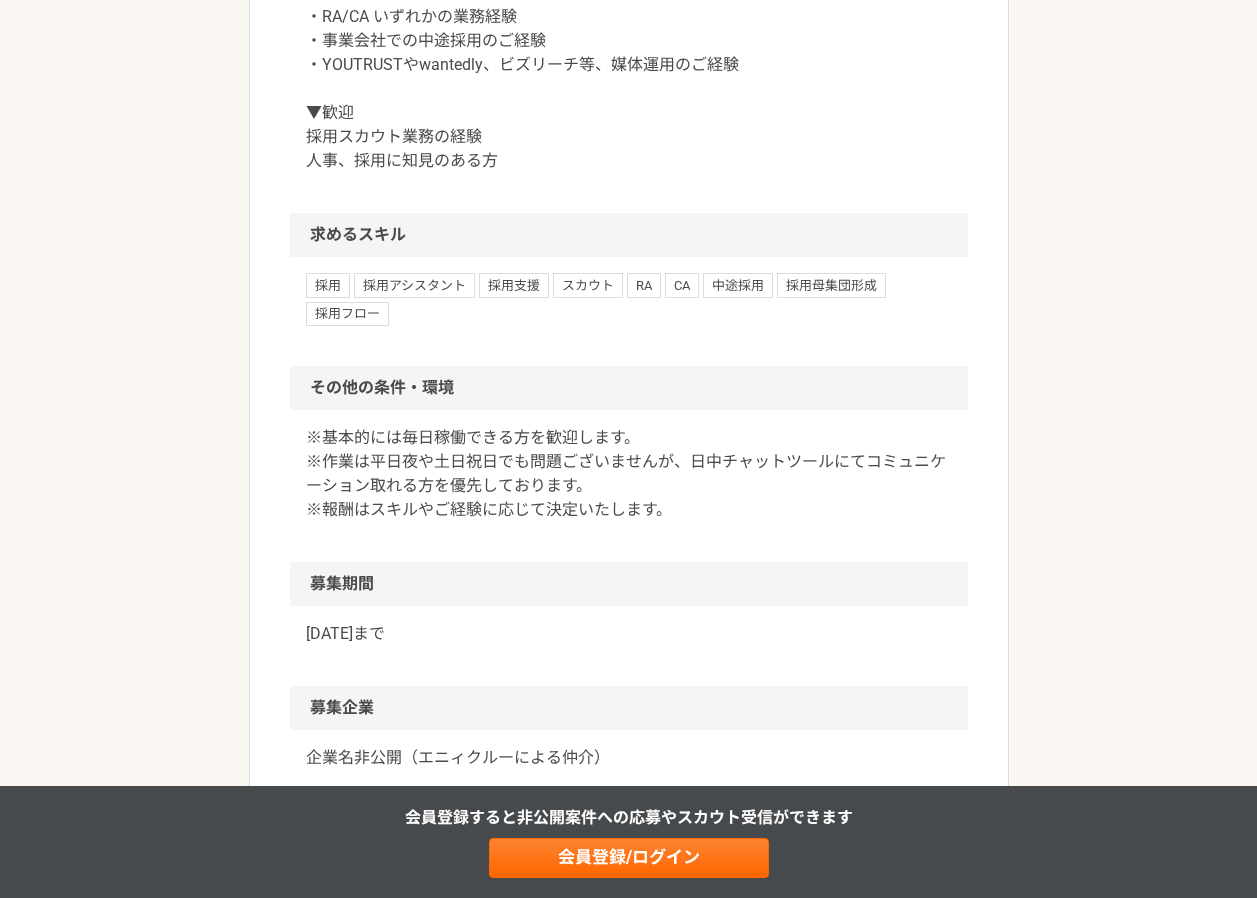 scroll, scrollTop: 1600, scrollLeft: 0, axis: vertical 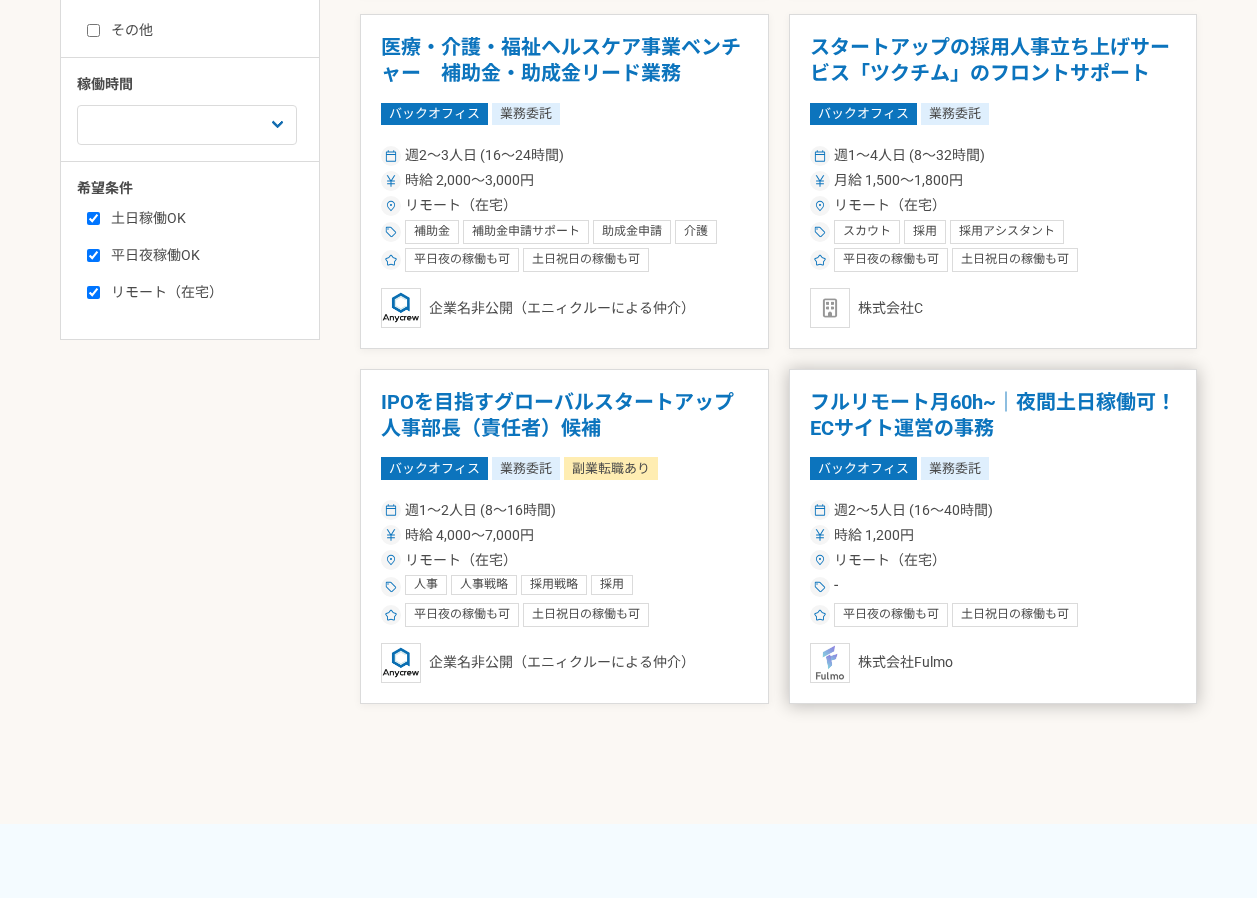click on "フルリモート月60h~｜夜間土日稼働可！ECサイト運営の事務" at bounding box center (993, 415) 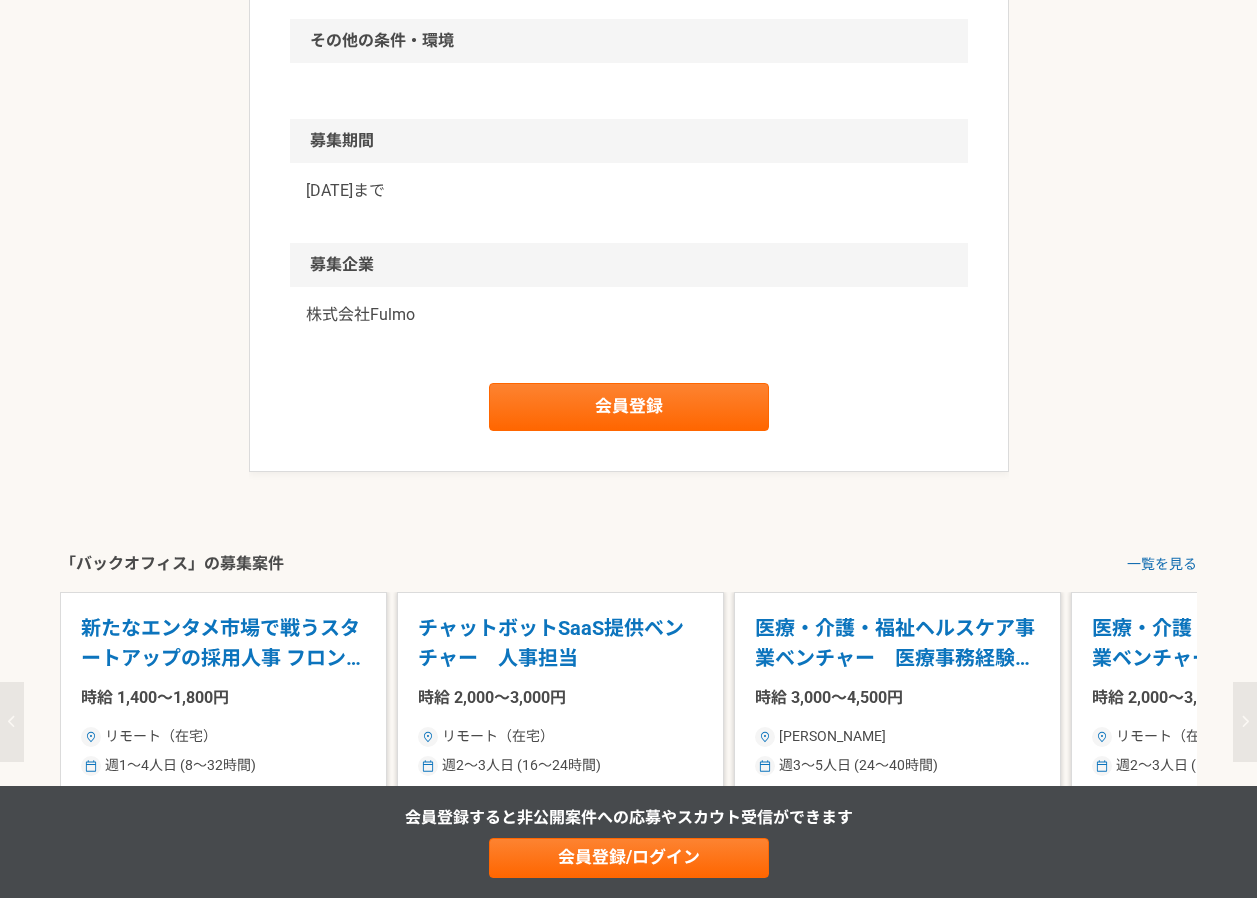 scroll, scrollTop: 1700, scrollLeft: 0, axis: vertical 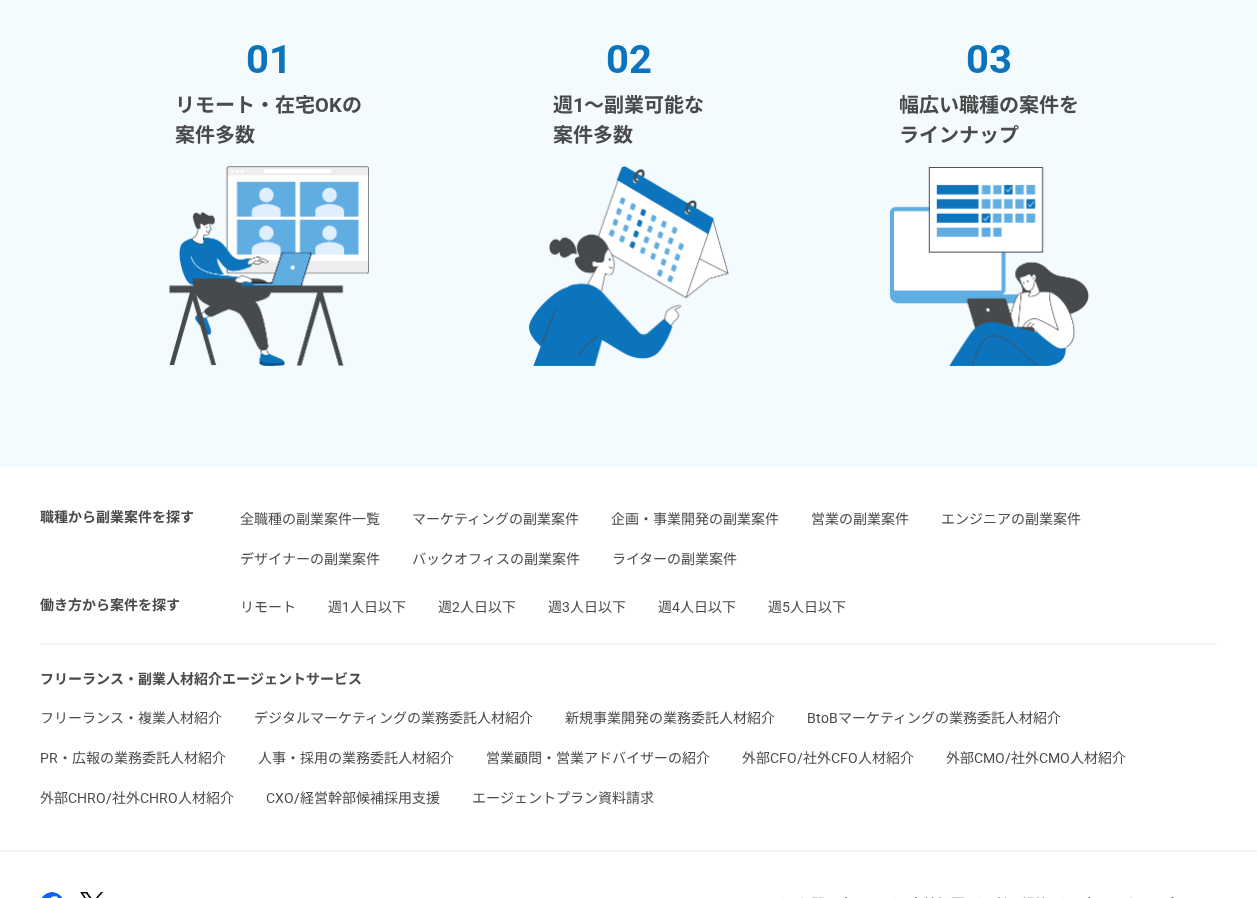 click on "週1人日以下" at bounding box center (367, 607) 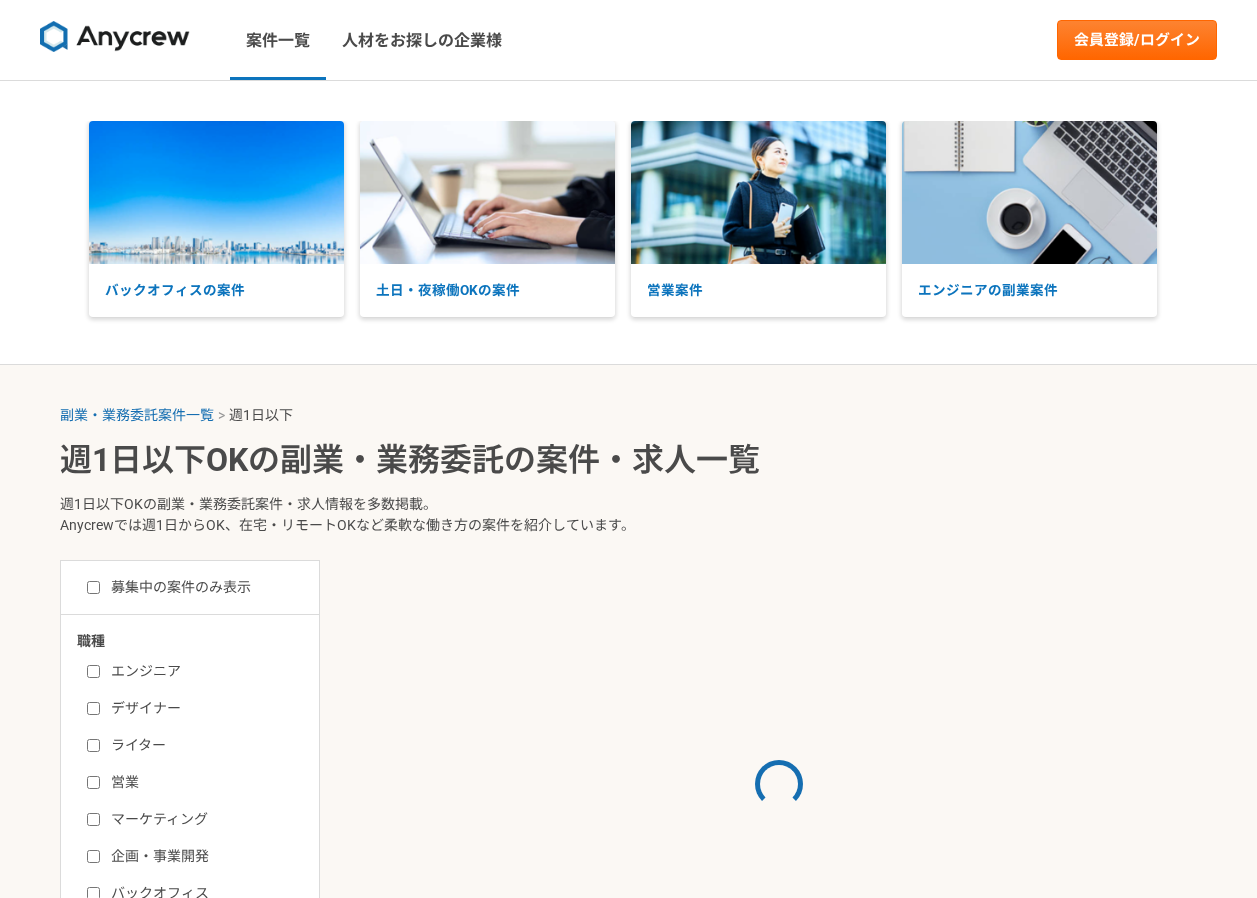 select on "1" 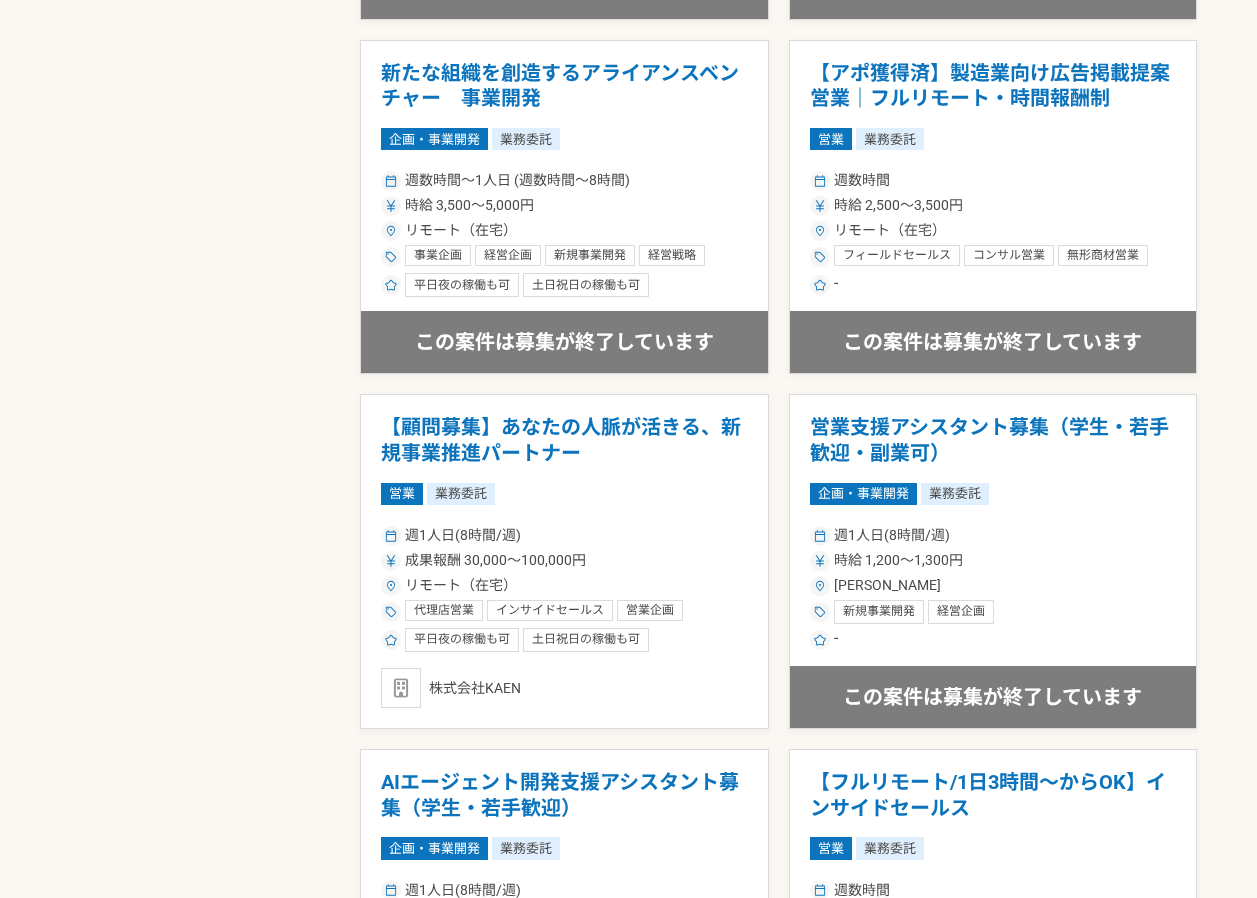scroll, scrollTop: 2300, scrollLeft: 0, axis: vertical 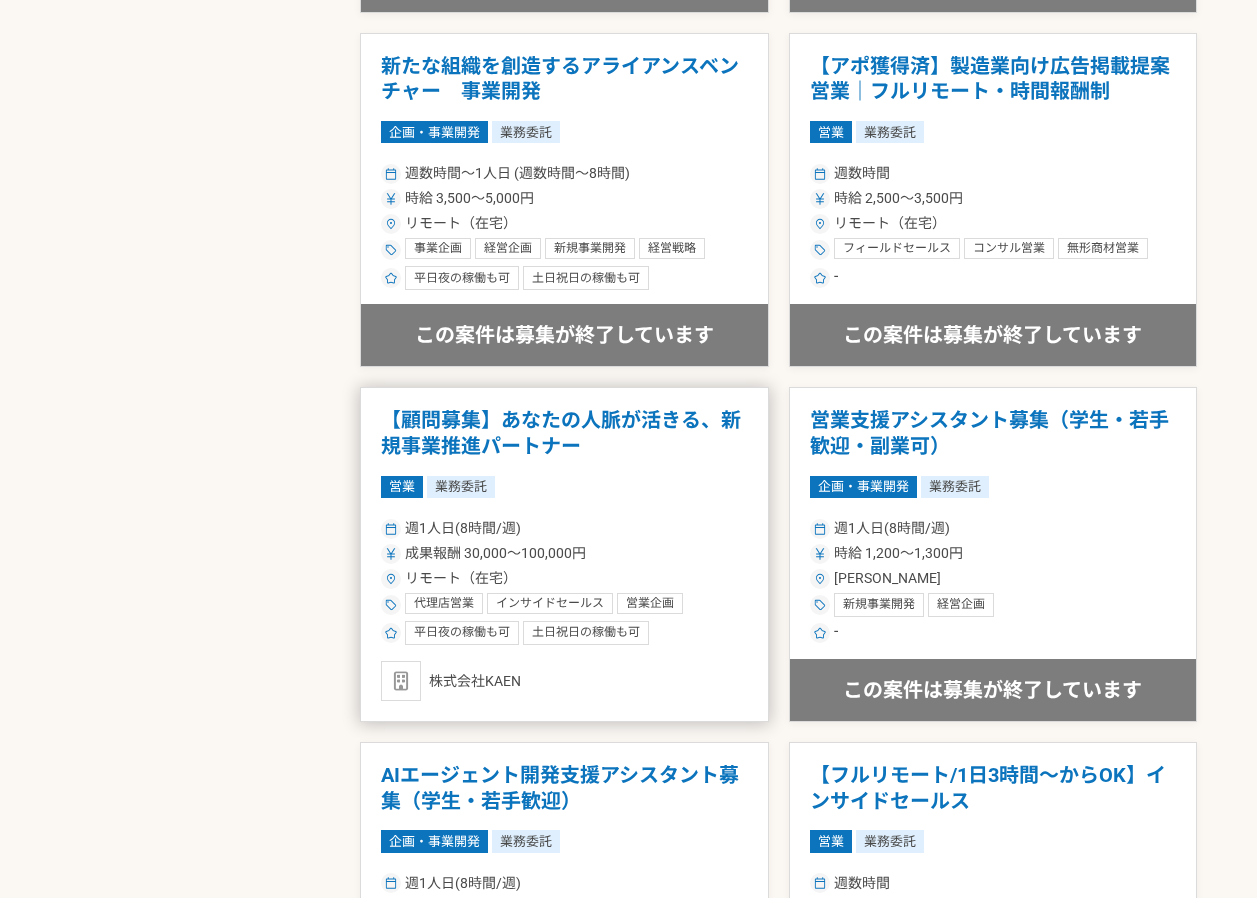 click on "【顧問募集】あなたの人脈が活きる、新規事業推進パートナー" at bounding box center [564, 433] 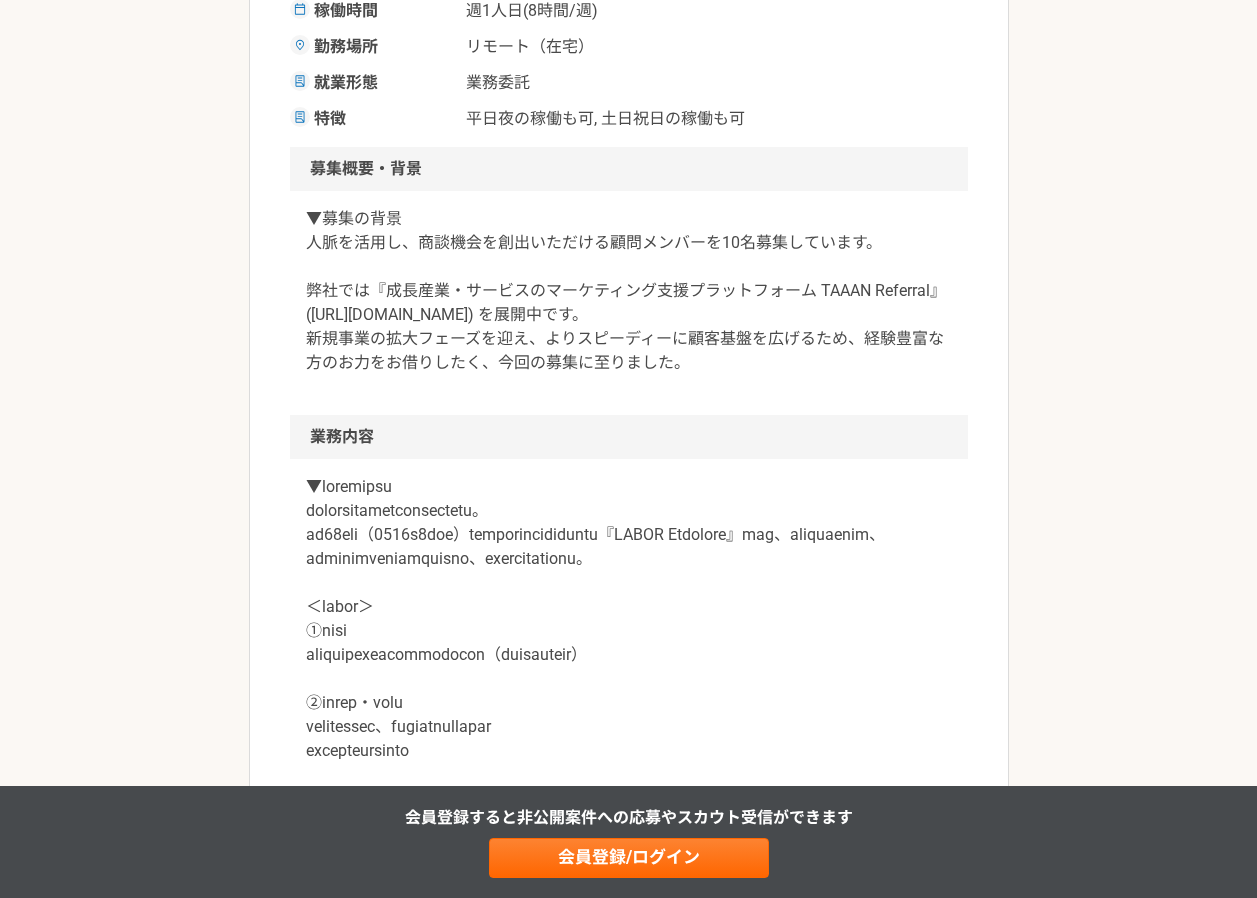 scroll, scrollTop: 500, scrollLeft: 0, axis: vertical 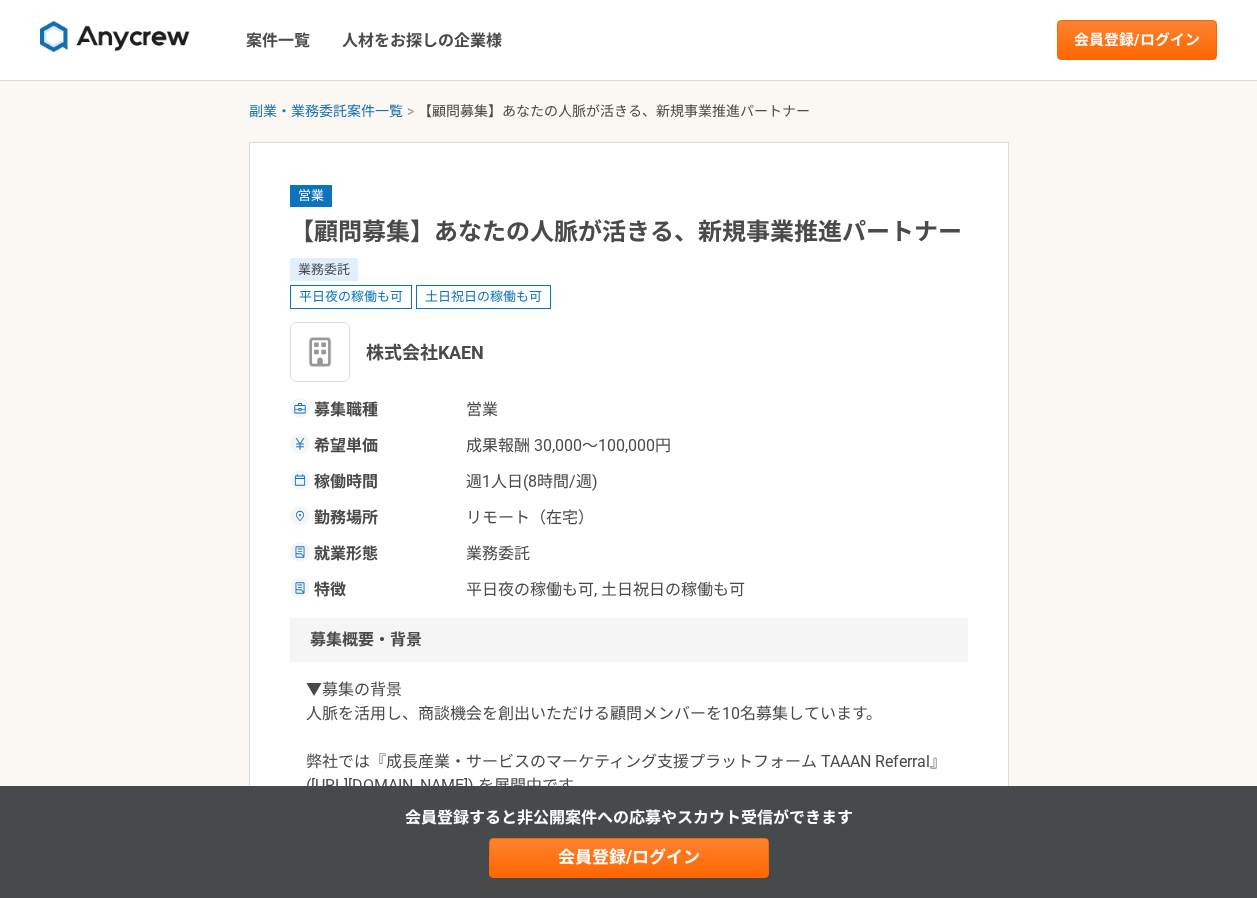select on "1" 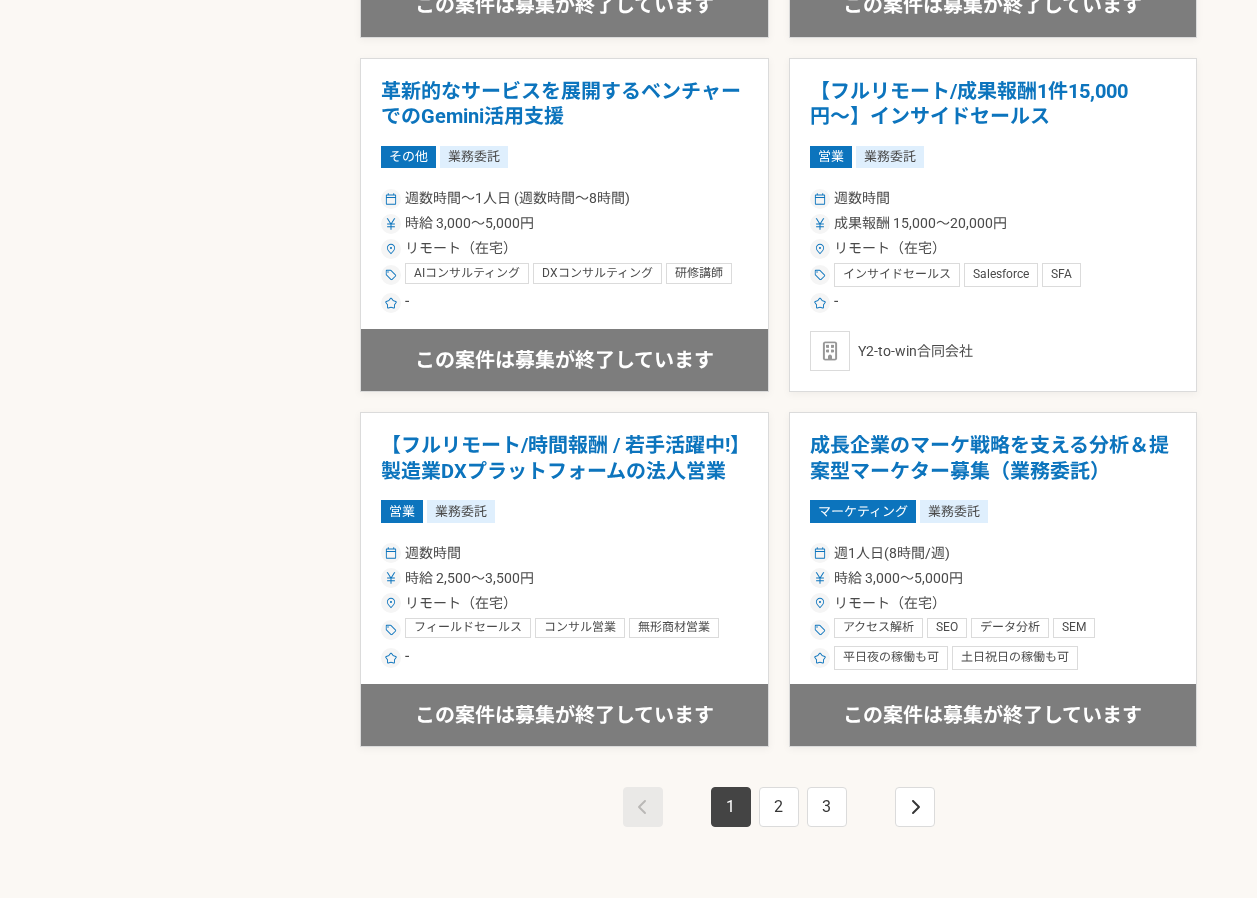 scroll, scrollTop: 3500, scrollLeft: 0, axis: vertical 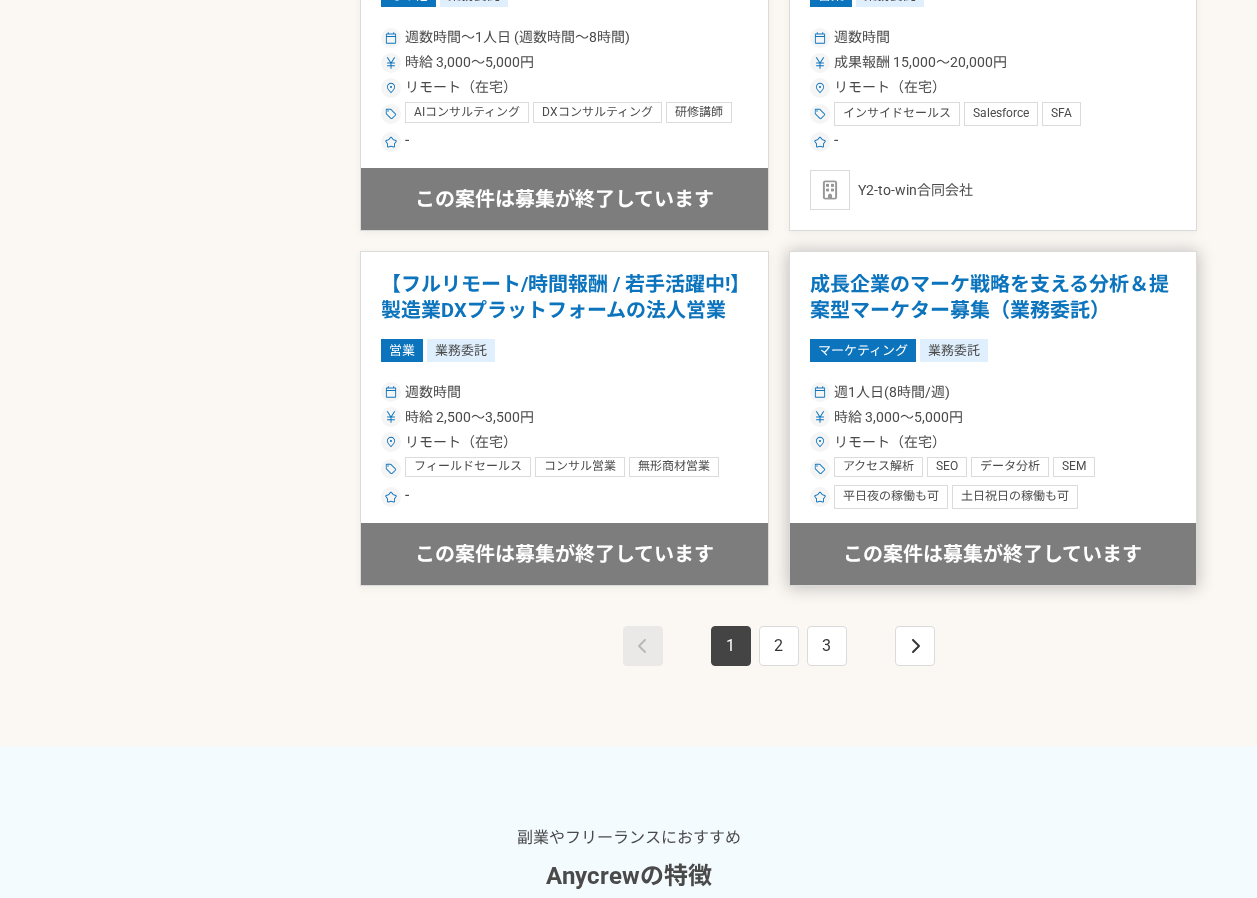 click on "成長企業のマーケ戦略を支える分析＆提案型マーケター募集（業務委託）" at bounding box center (993, 297) 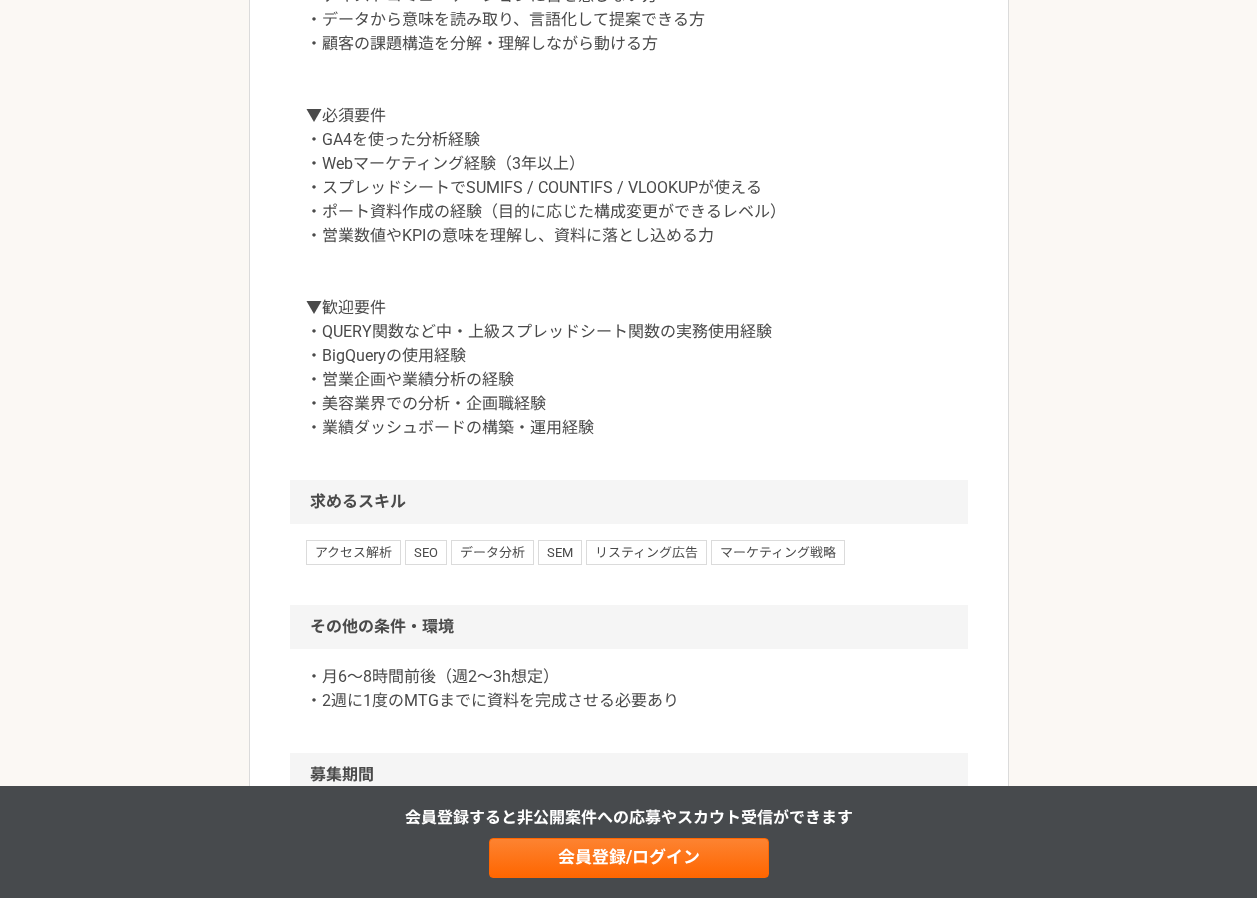 scroll, scrollTop: 1600, scrollLeft: 0, axis: vertical 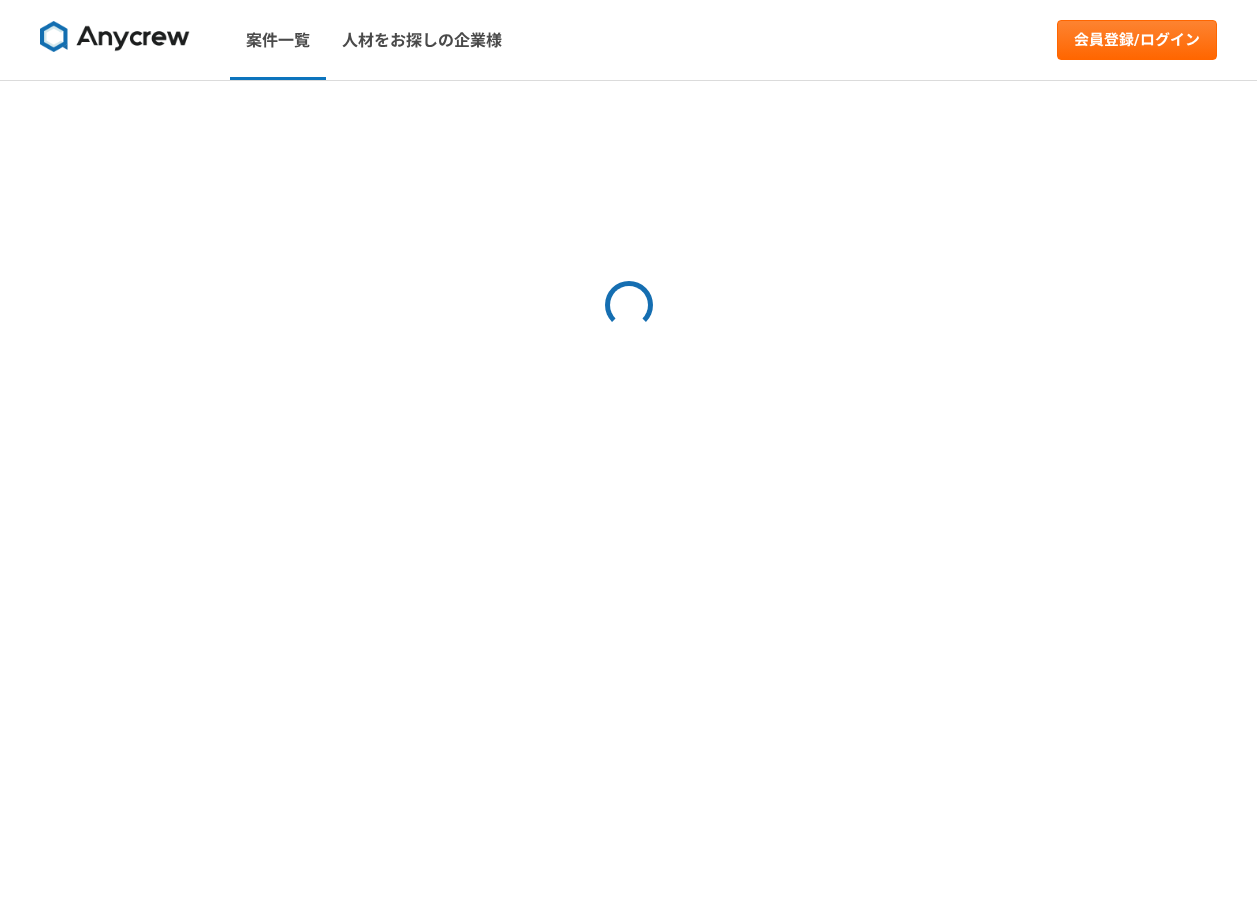 select on "1" 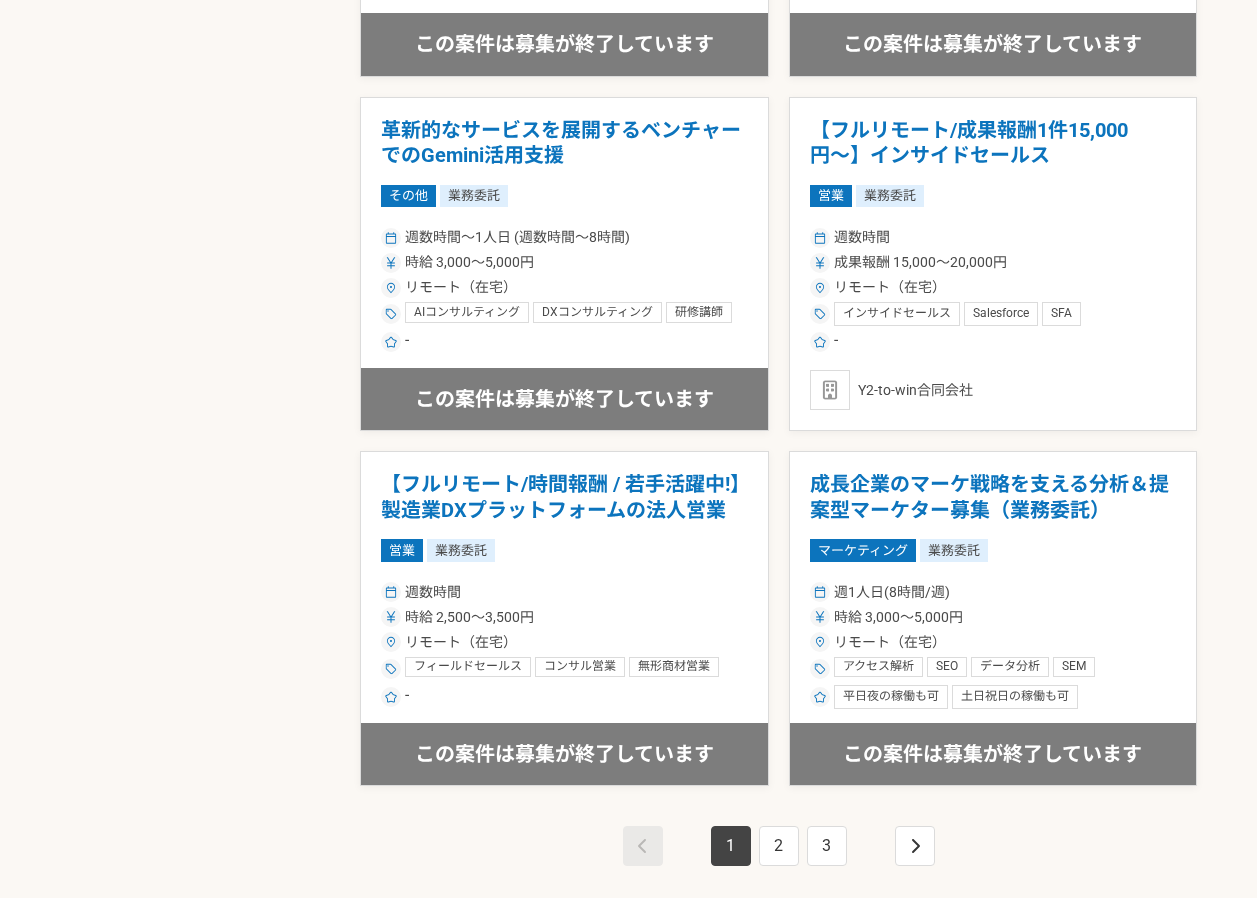 scroll, scrollTop: 3400, scrollLeft: 0, axis: vertical 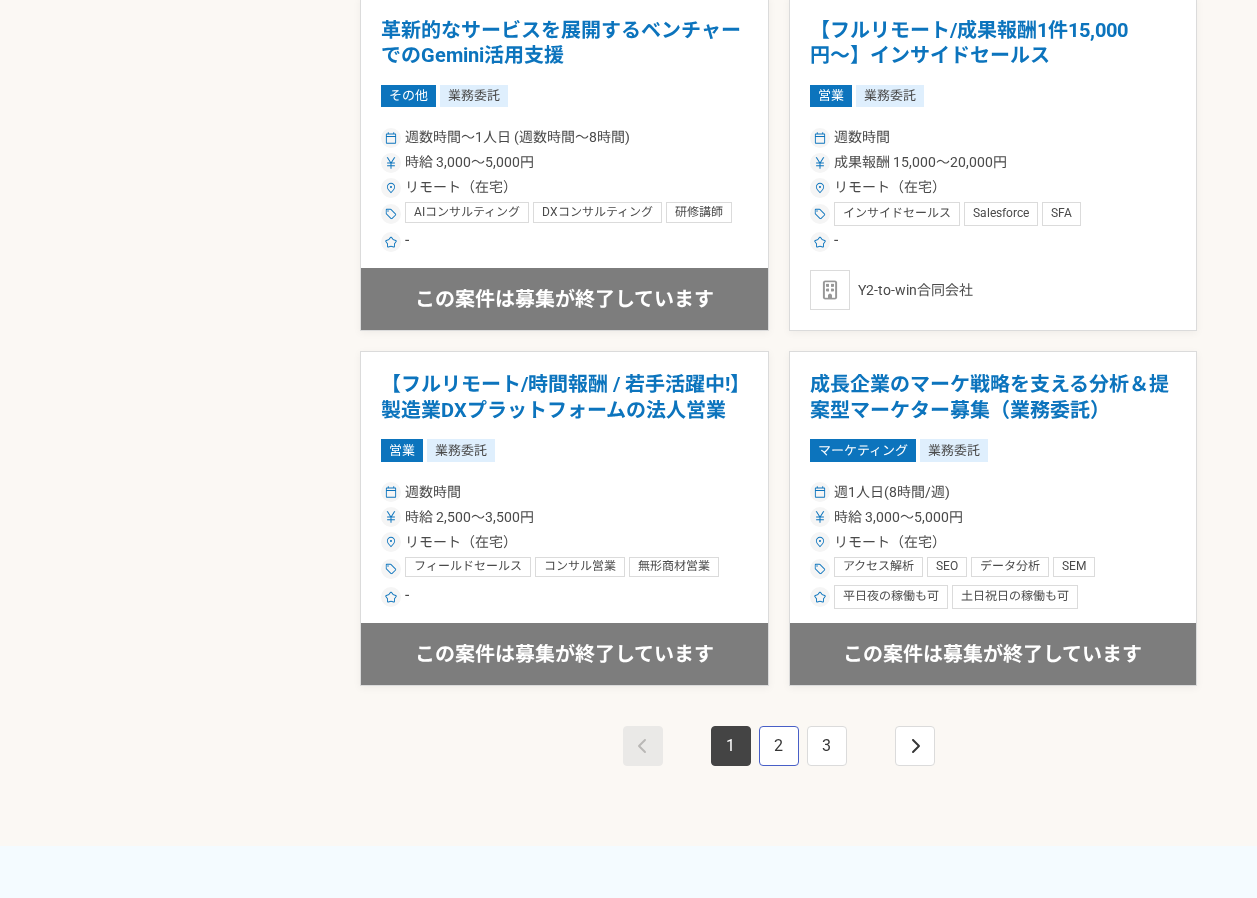 click on "2" at bounding box center (779, 746) 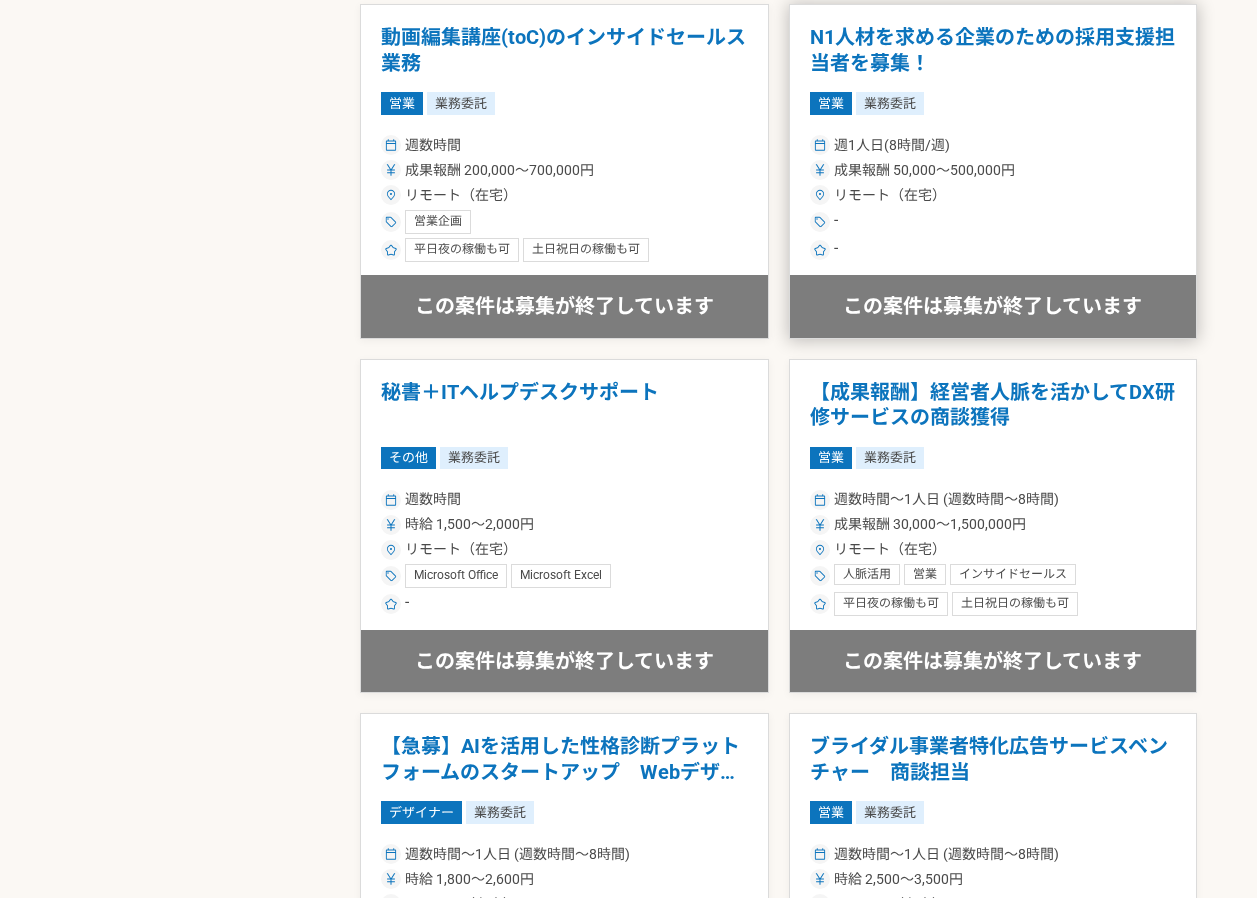 scroll, scrollTop: 1300, scrollLeft: 0, axis: vertical 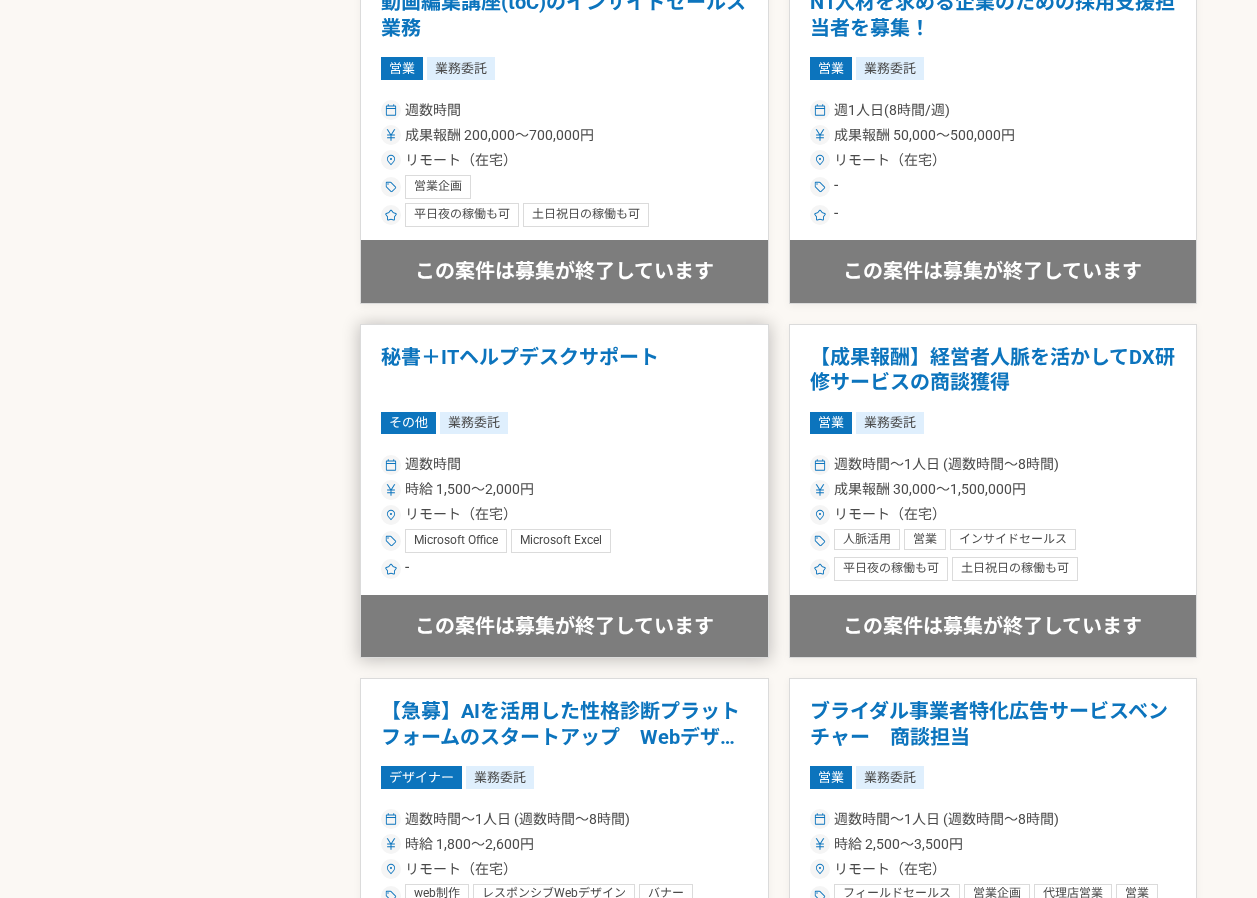 click on "秘書＋ITヘルプデスクサポート" at bounding box center (564, 370) 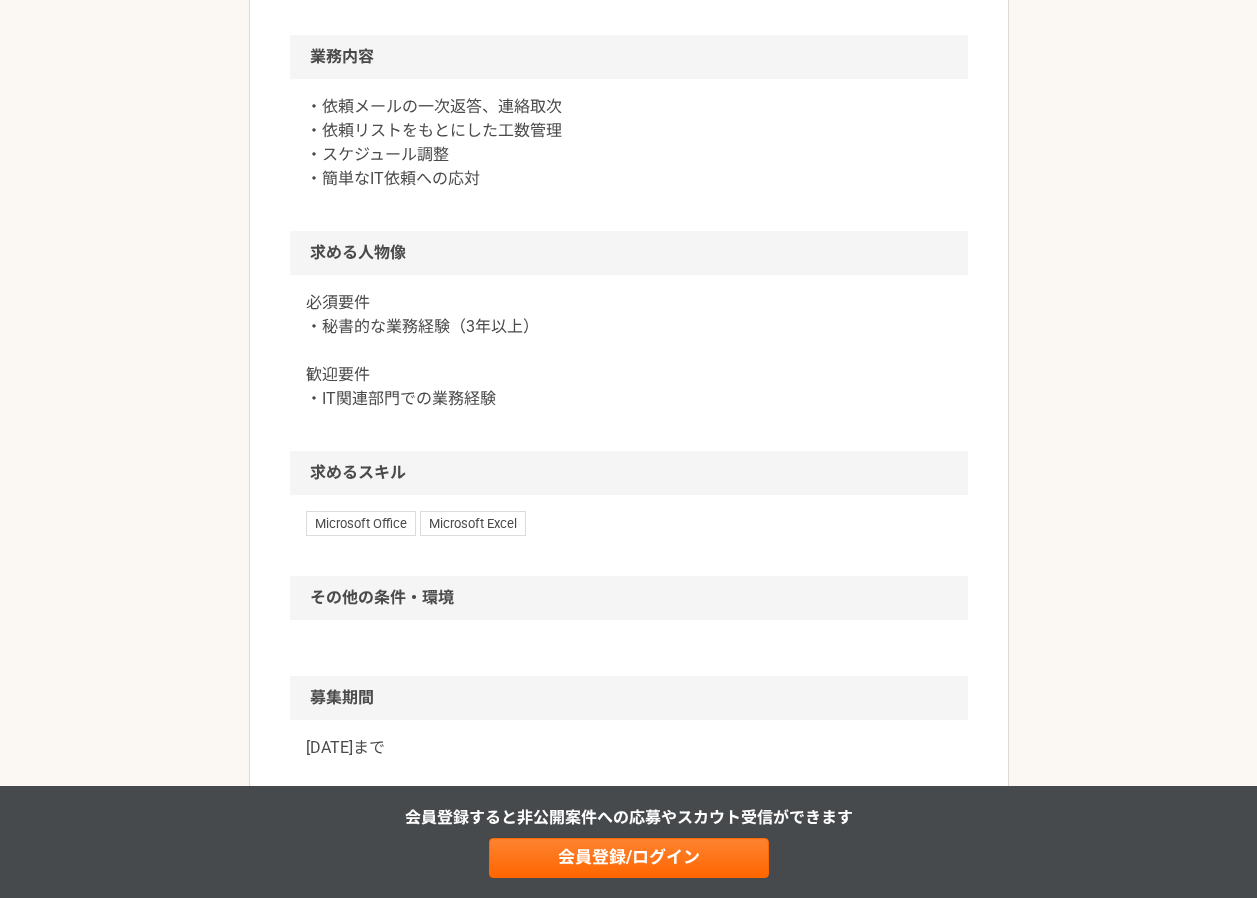 scroll, scrollTop: 800, scrollLeft: 0, axis: vertical 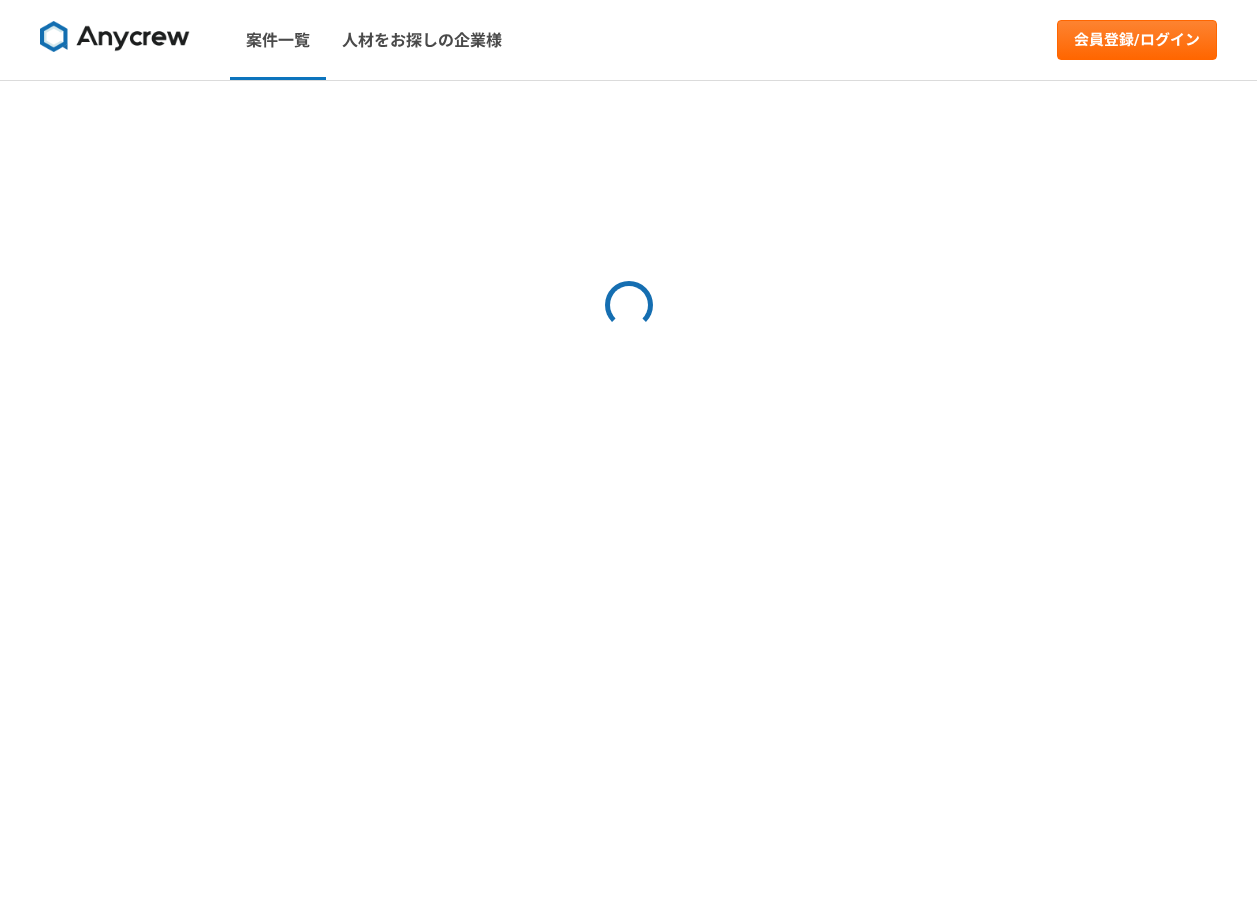 select on "1" 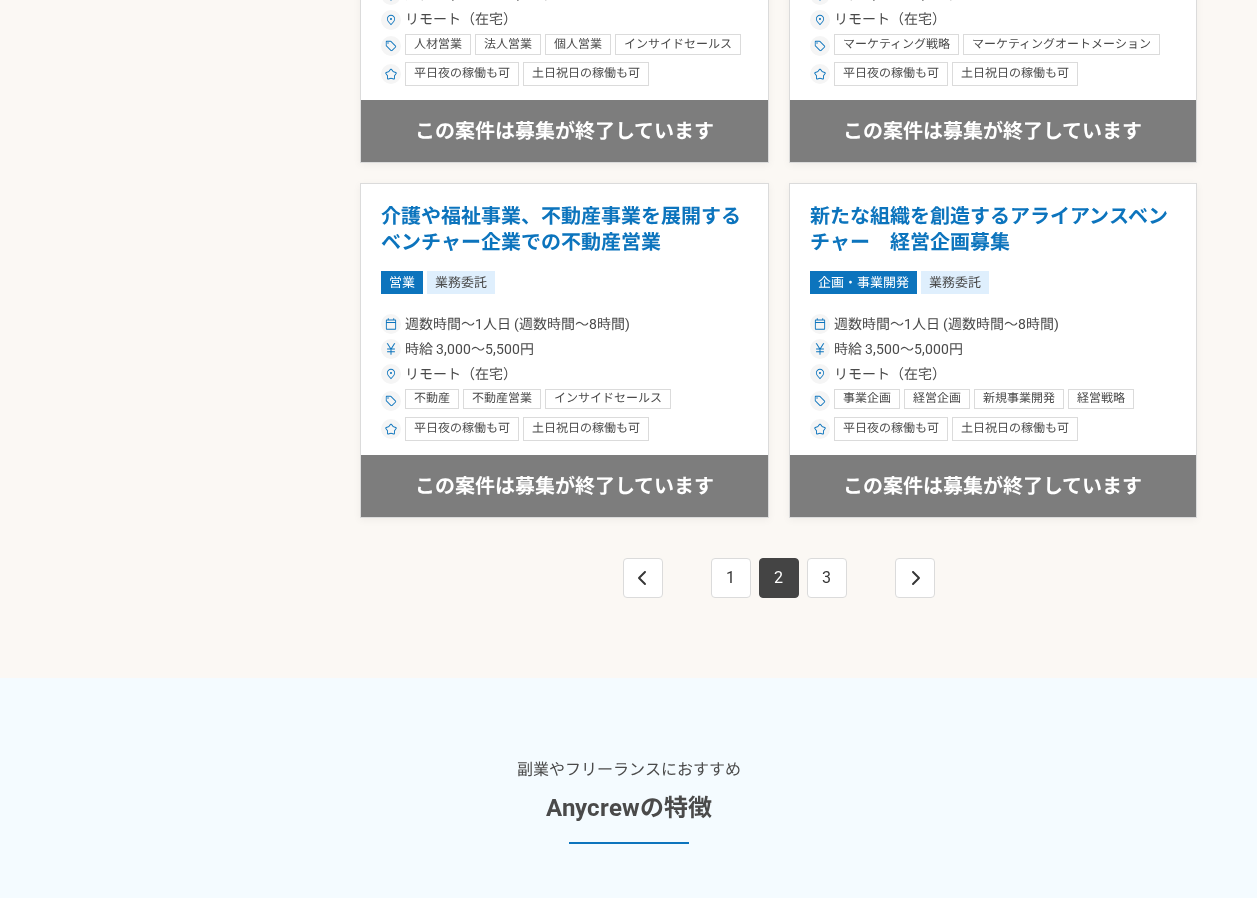 scroll, scrollTop: 3600, scrollLeft: 0, axis: vertical 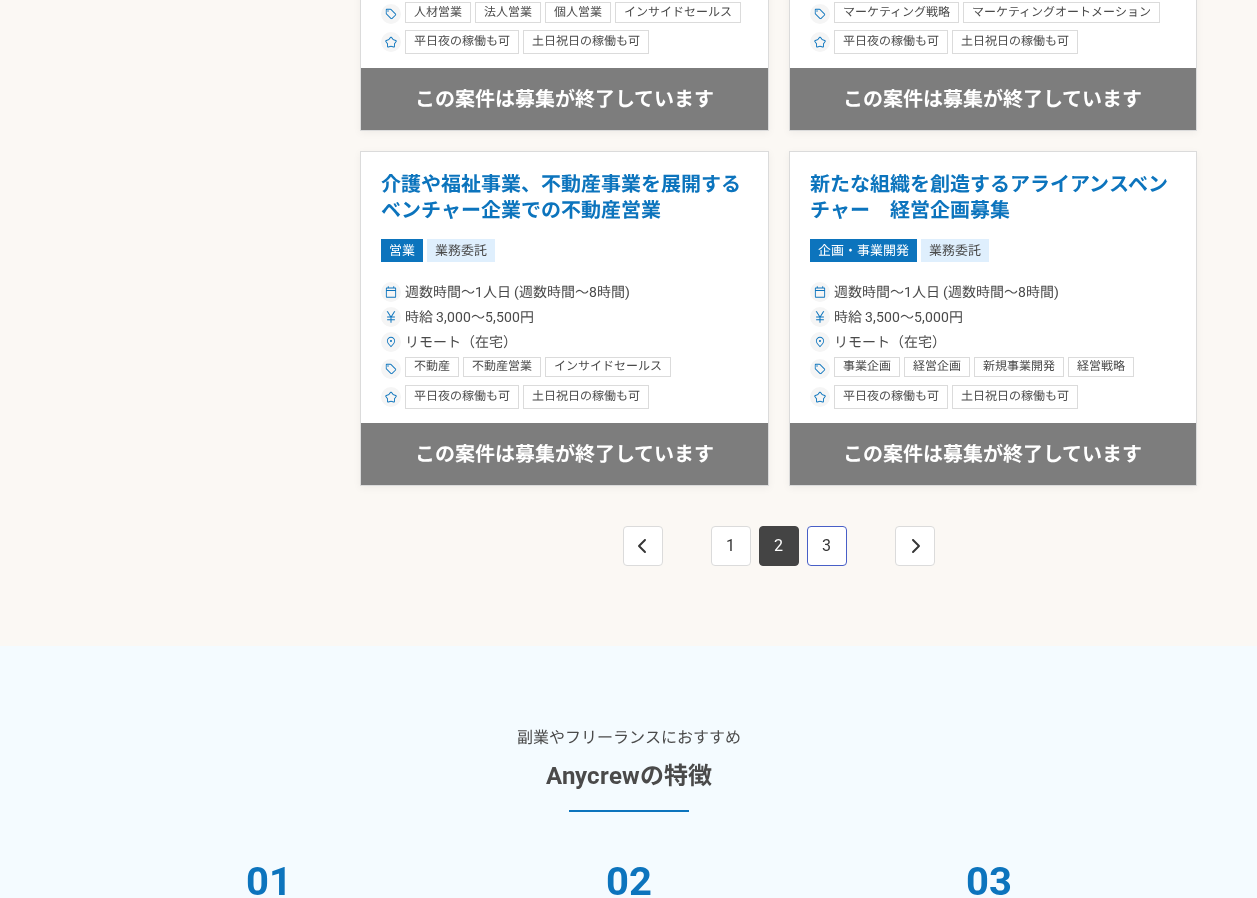 click on "3" at bounding box center (827, 546) 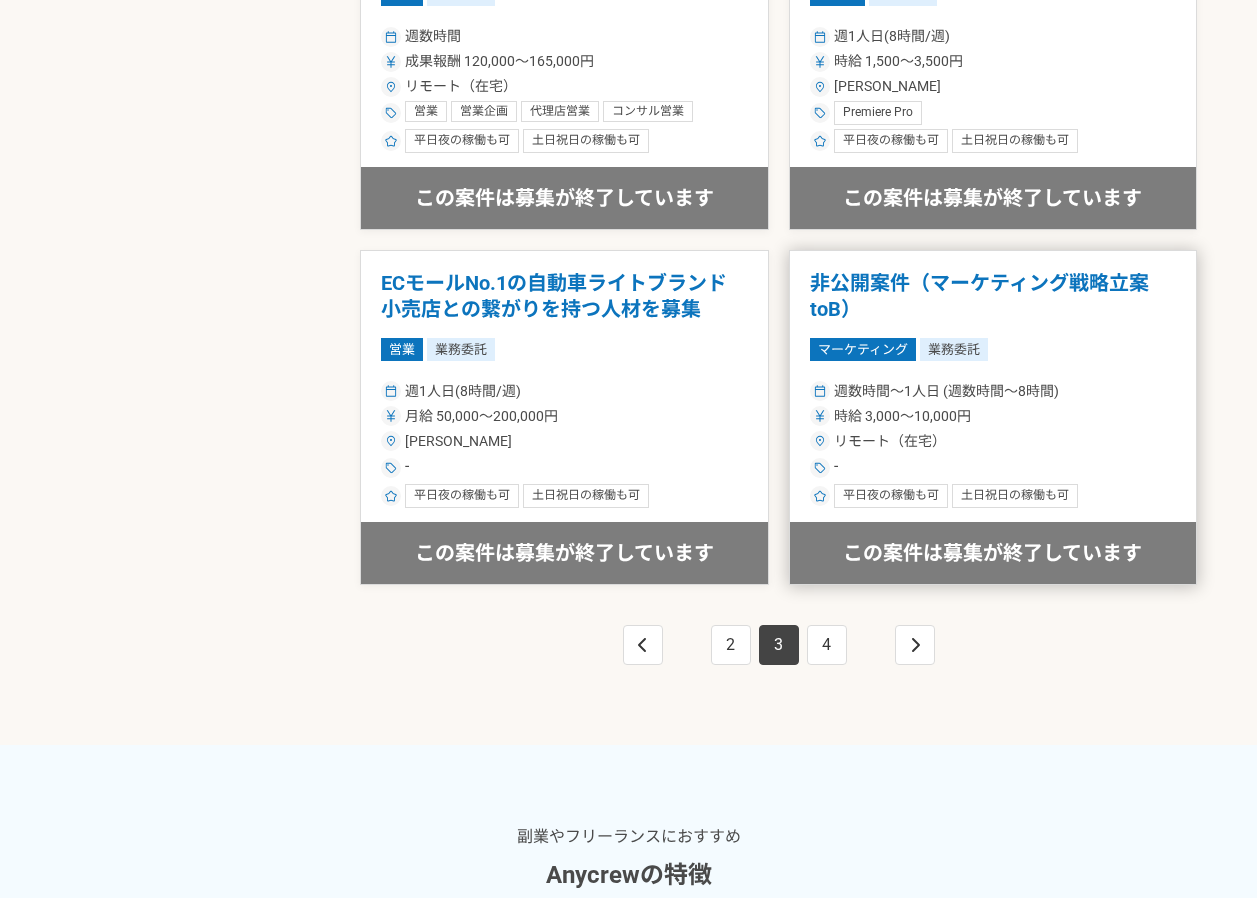 scroll, scrollTop: 3600, scrollLeft: 0, axis: vertical 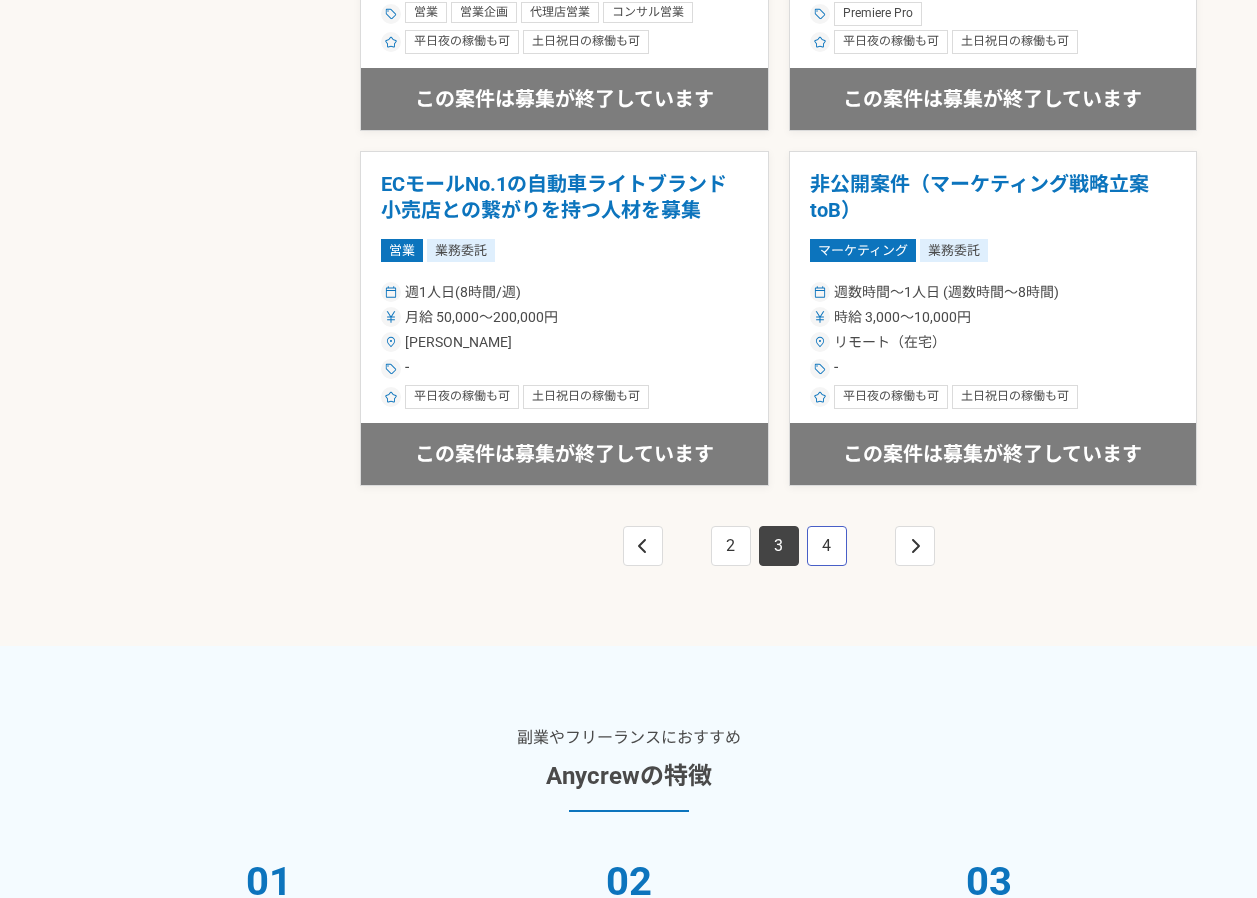 click on "4" at bounding box center (827, 546) 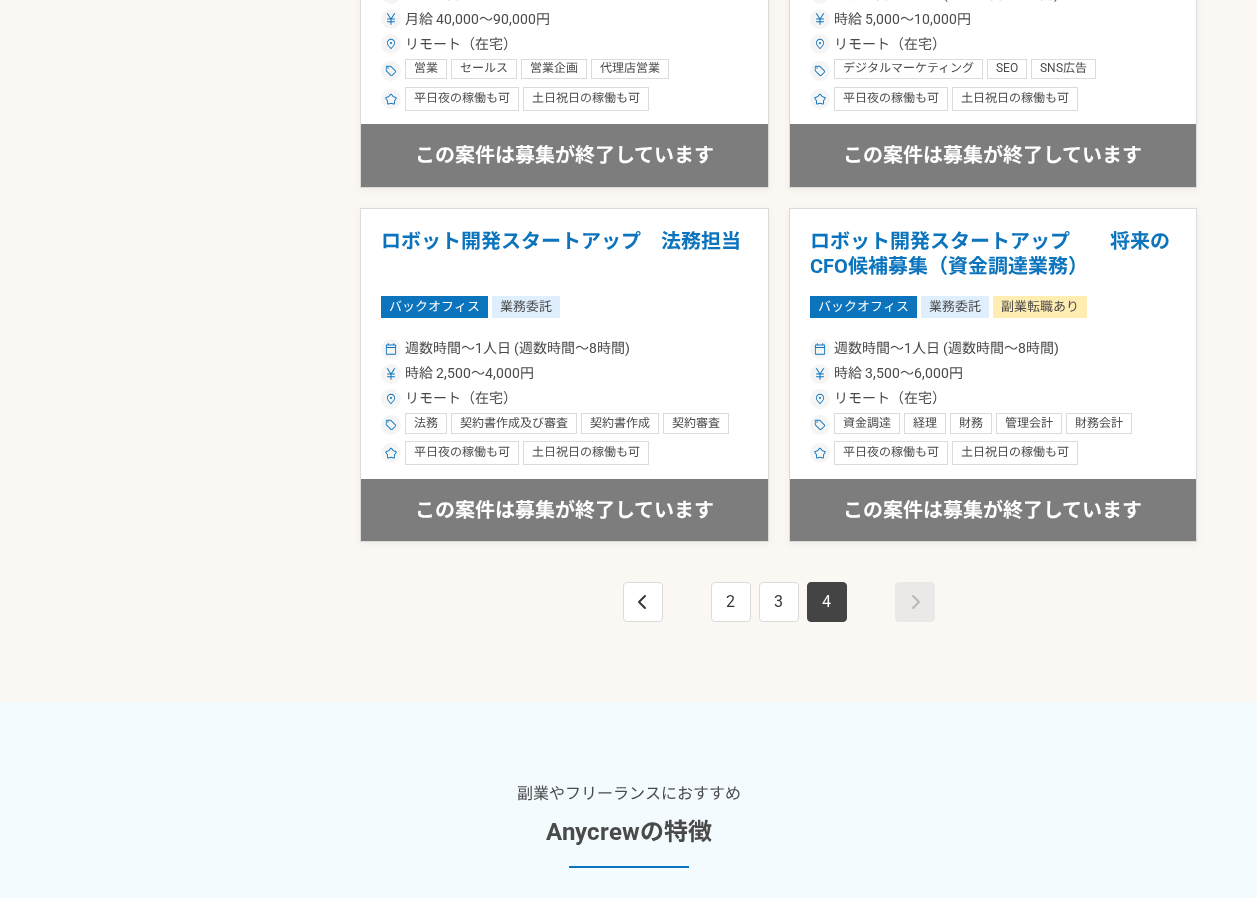 scroll, scrollTop: 3200, scrollLeft: 0, axis: vertical 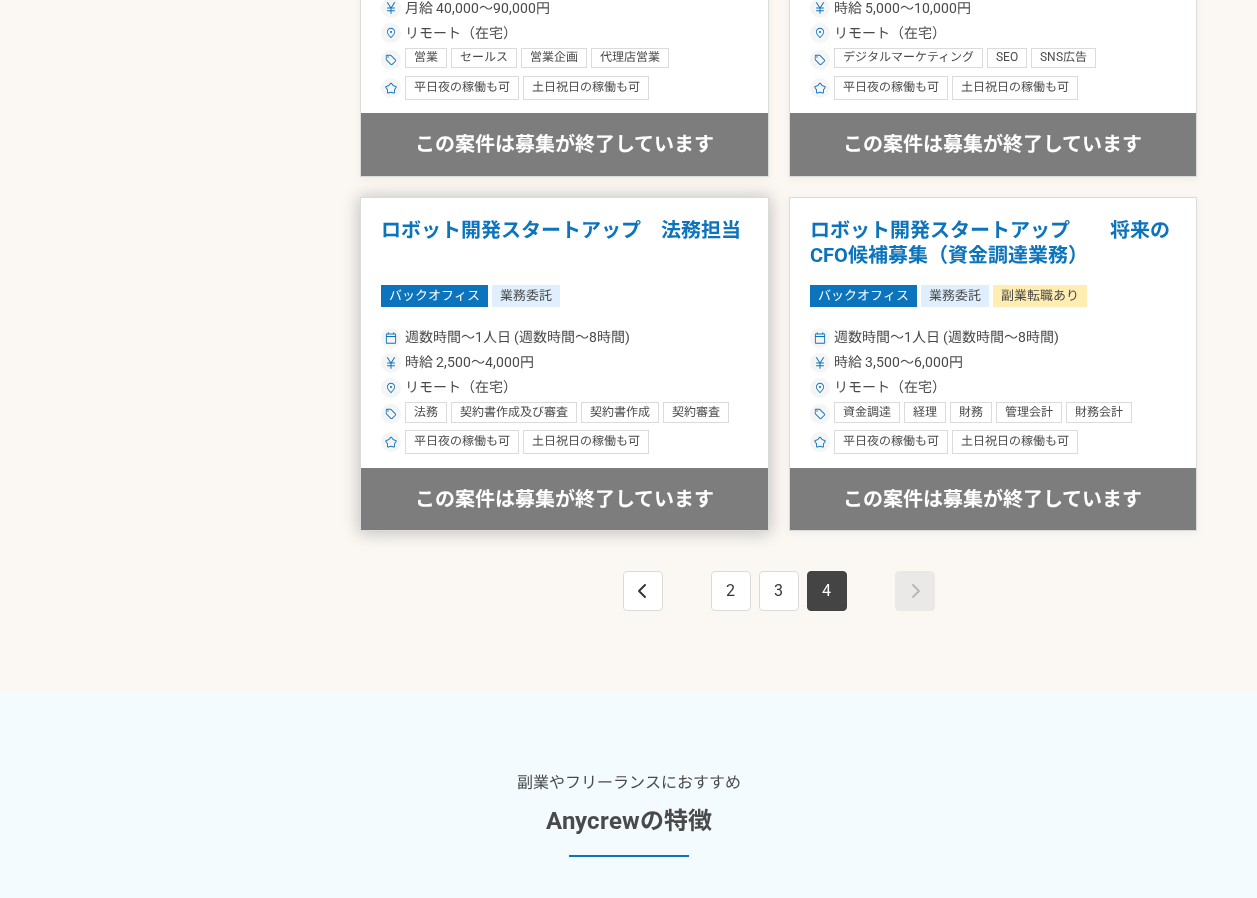 click on "ロボット開発スタートアップ　法務担当" at bounding box center [564, 243] 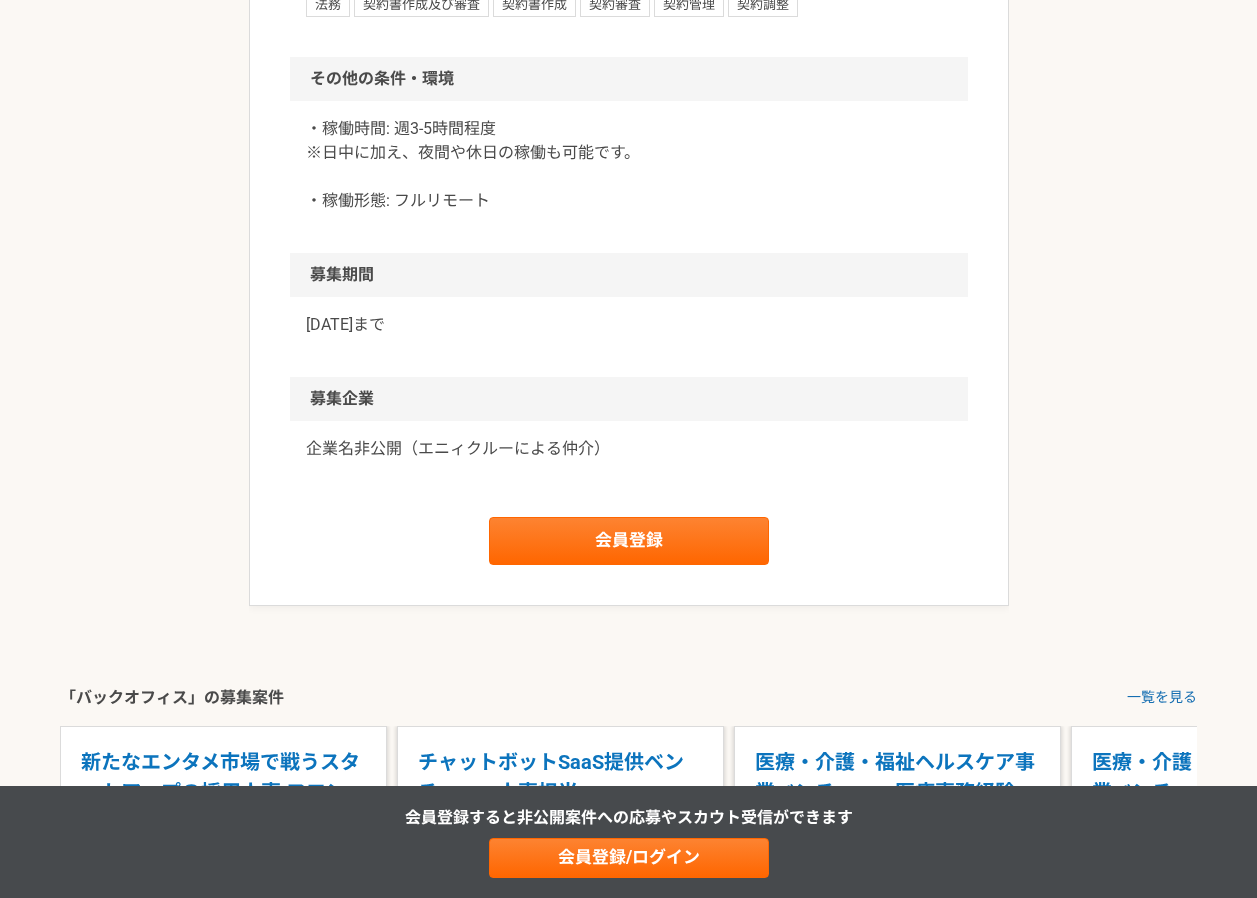 scroll, scrollTop: 1600, scrollLeft: 0, axis: vertical 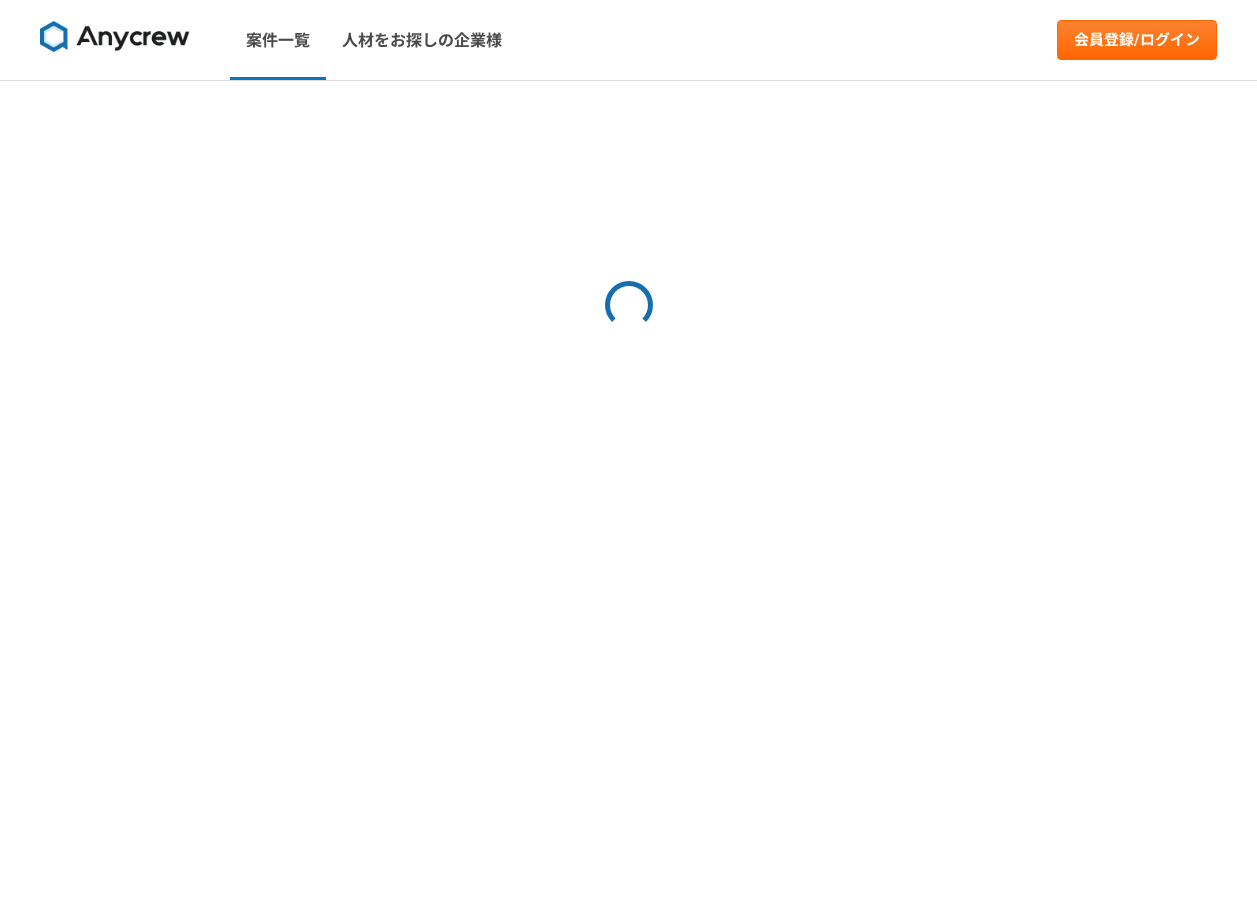 select on "1" 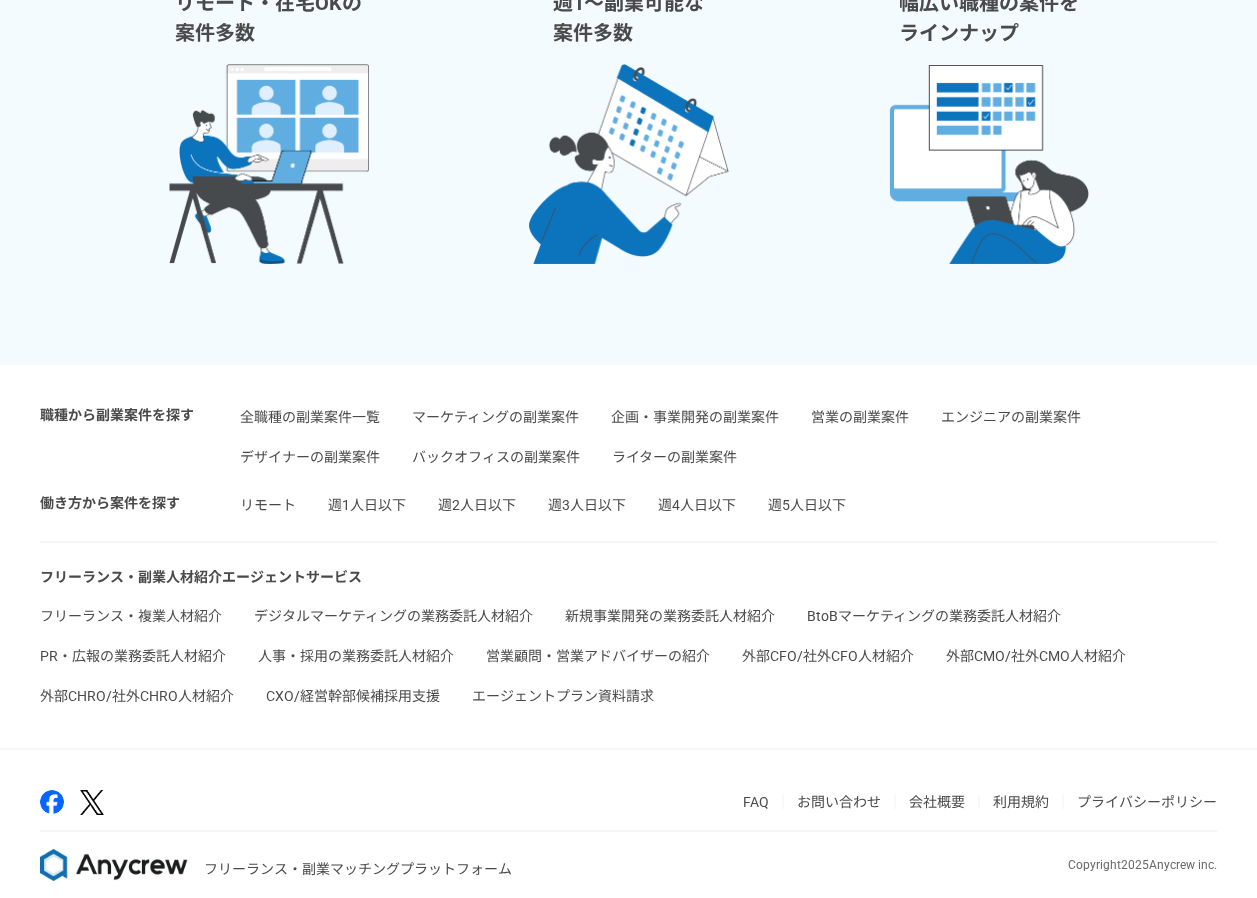 scroll, scrollTop: 4194, scrollLeft: 0, axis: vertical 